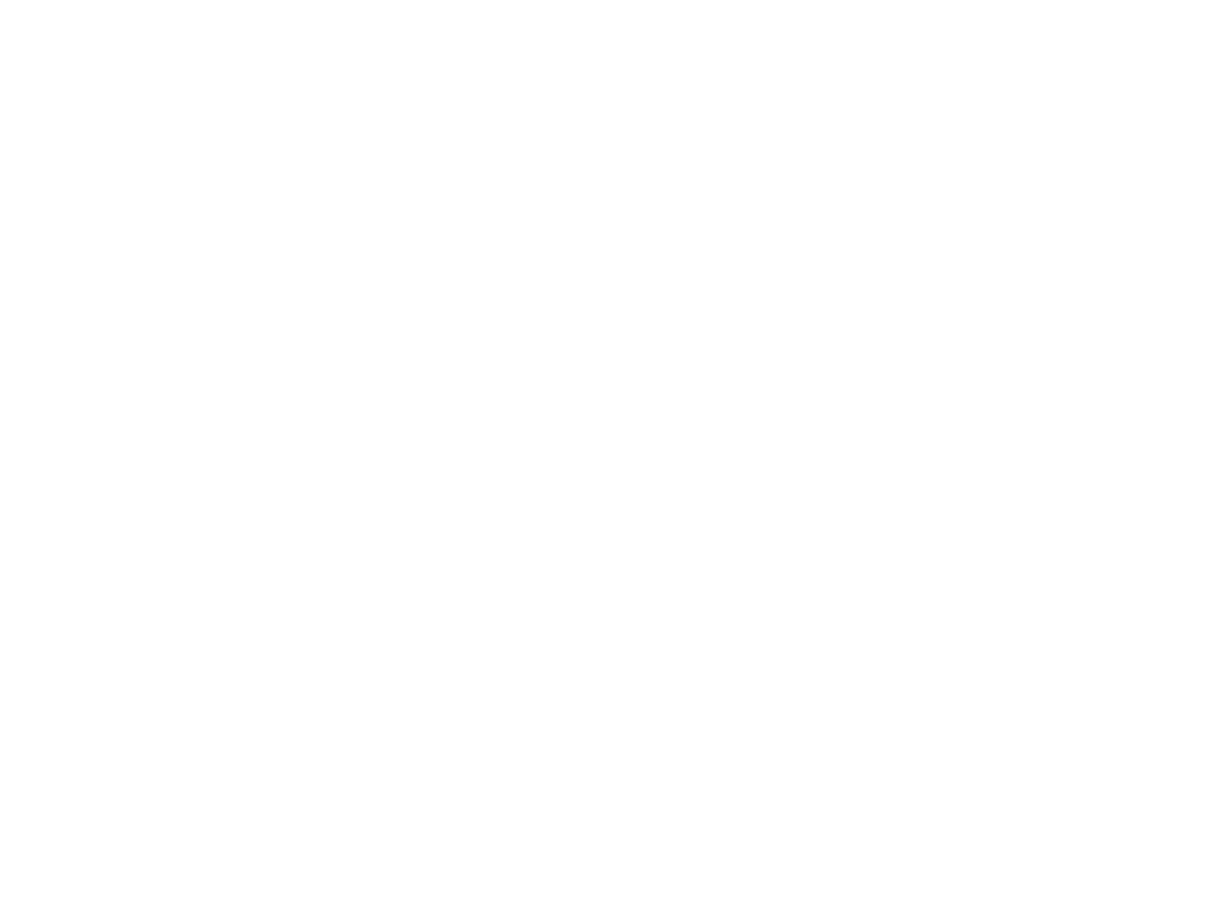 scroll, scrollTop: 0, scrollLeft: 0, axis: both 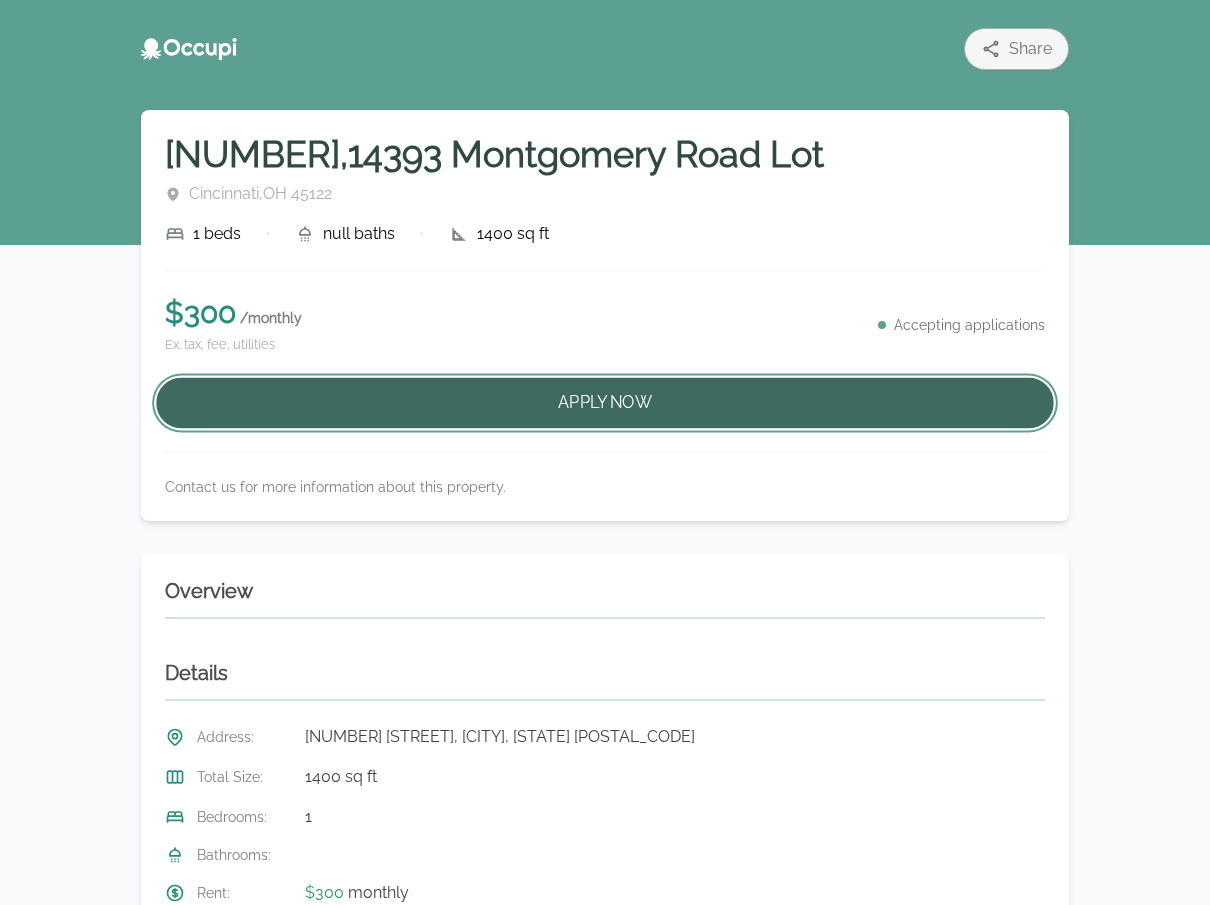 click on "Apply Now" at bounding box center [605, 403] 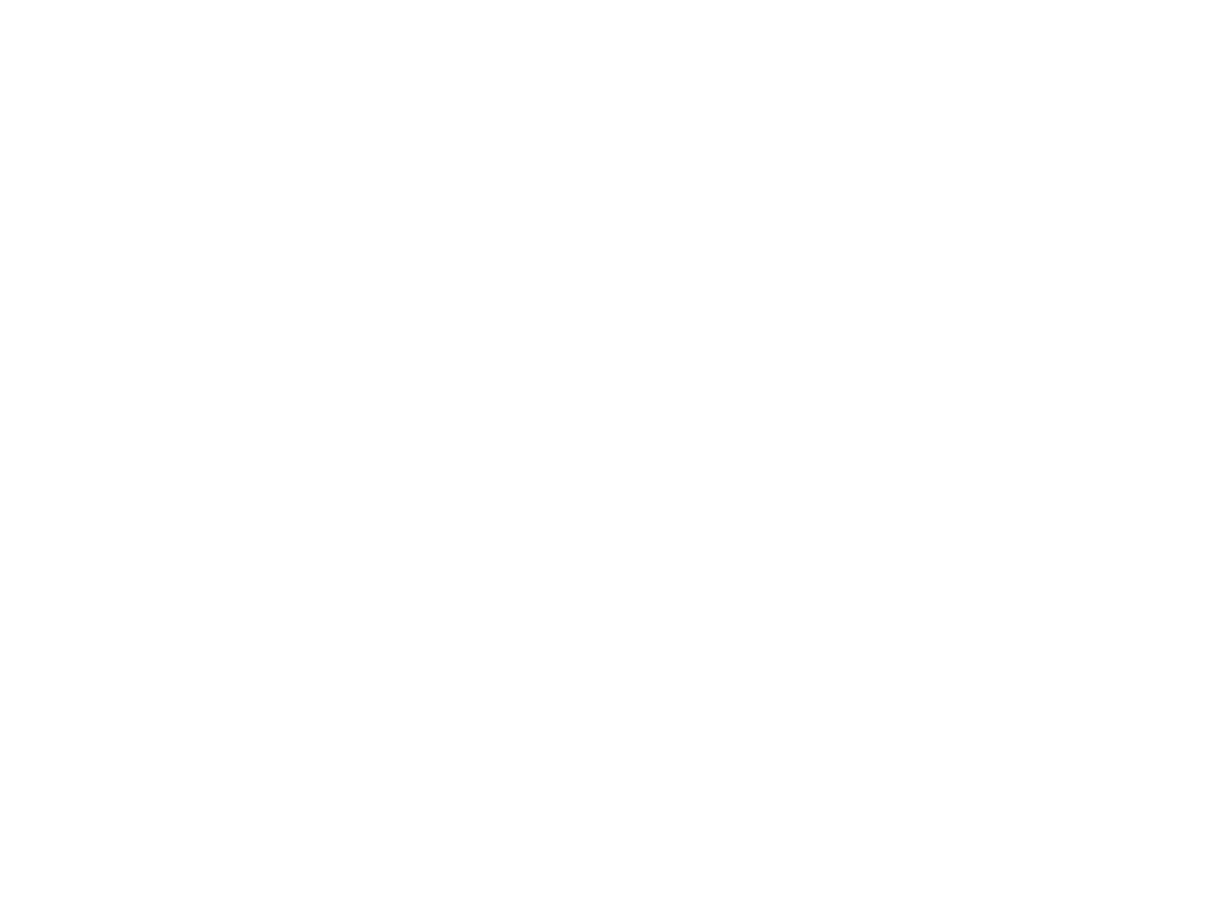 scroll, scrollTop: 0, scrollLeft: 0, axis: both 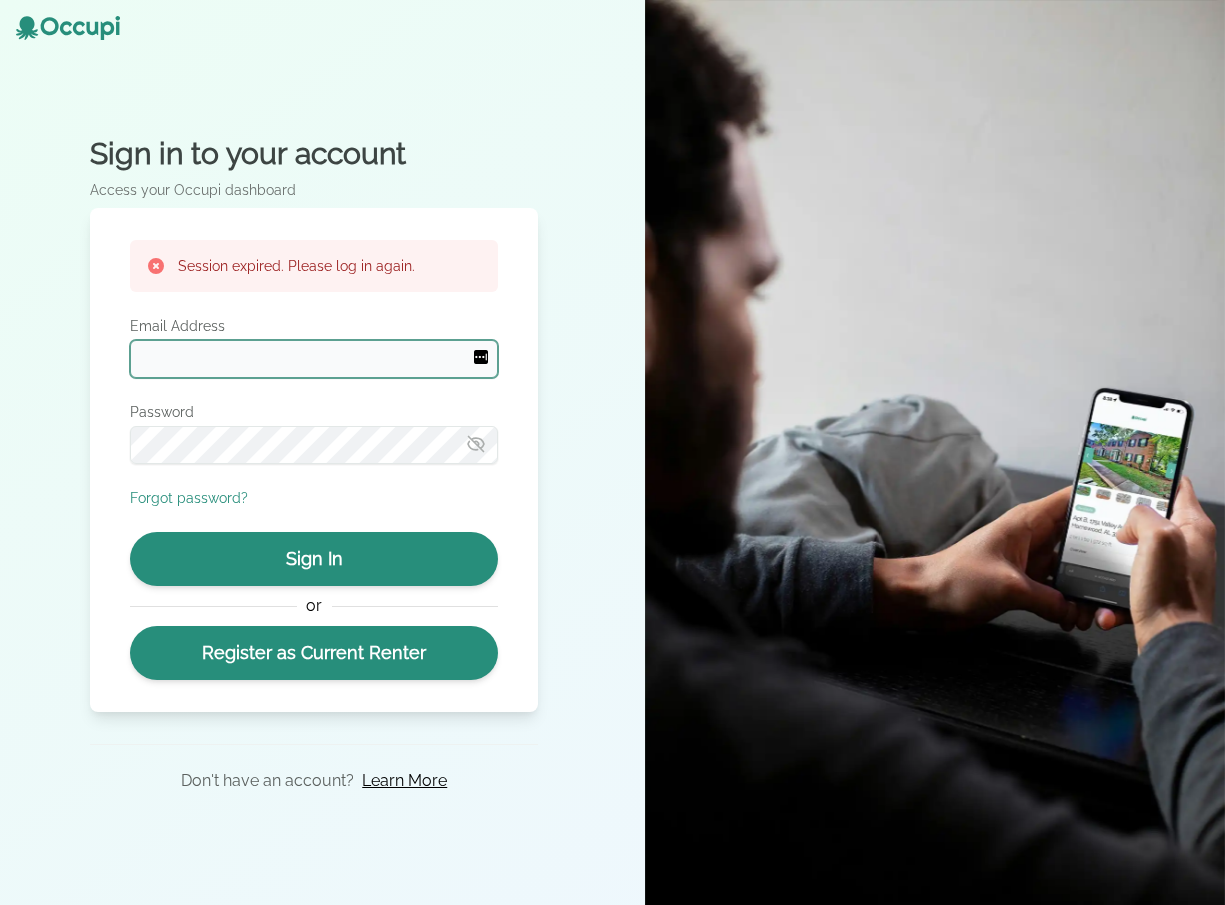 click on "Email Address" at bounding box center [314, 359] 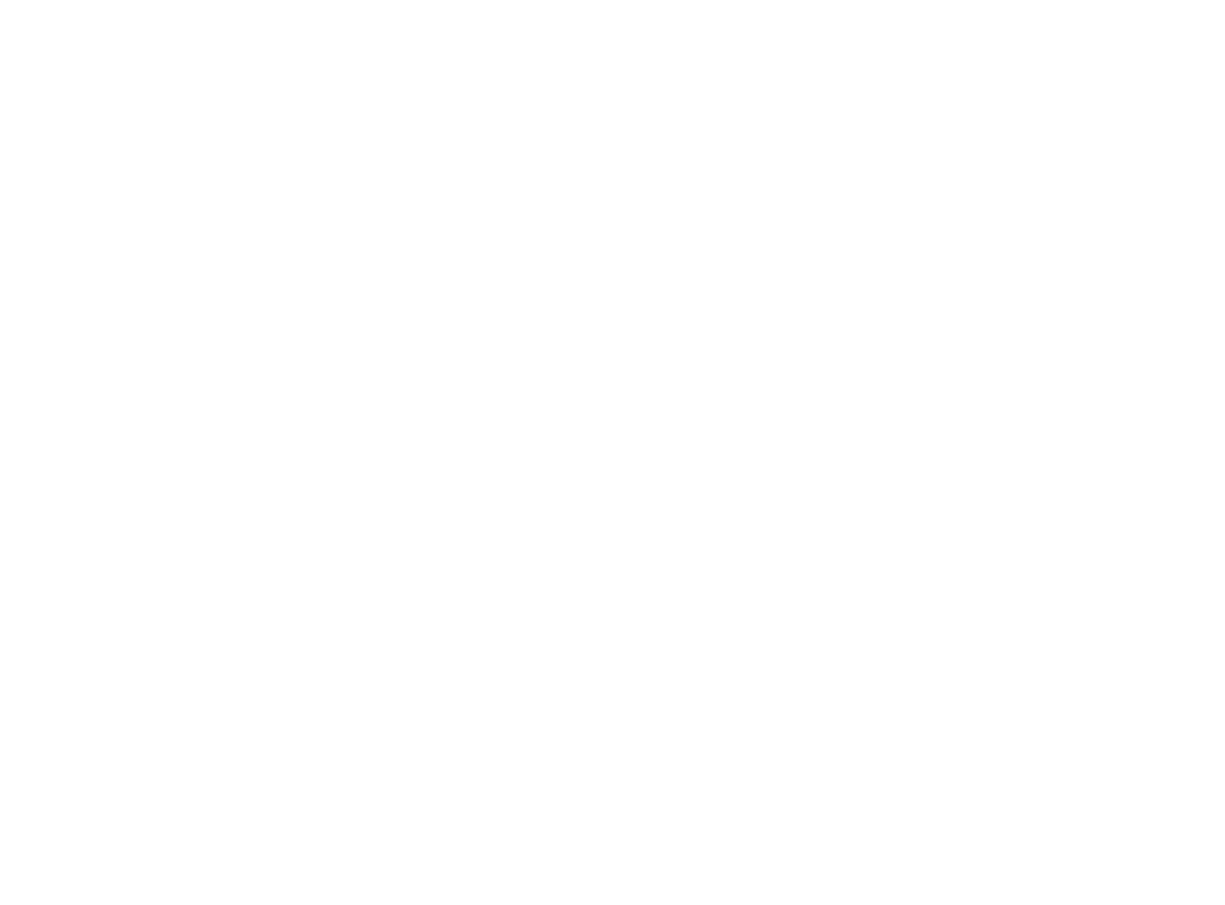 scroll, scrollTop: 0, scrollLeft: 0, axis: both 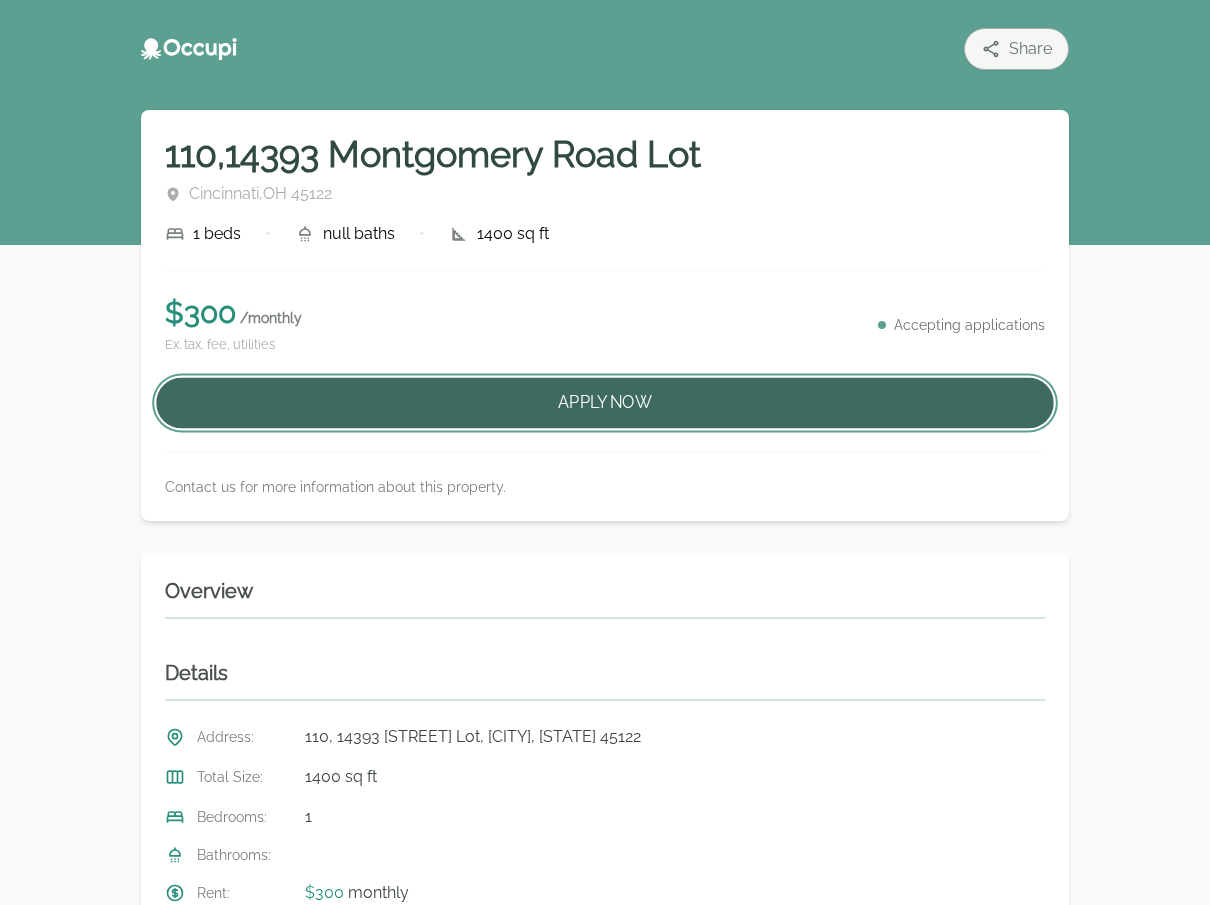 click on "Apply Now" at bounding box center [605, 403] 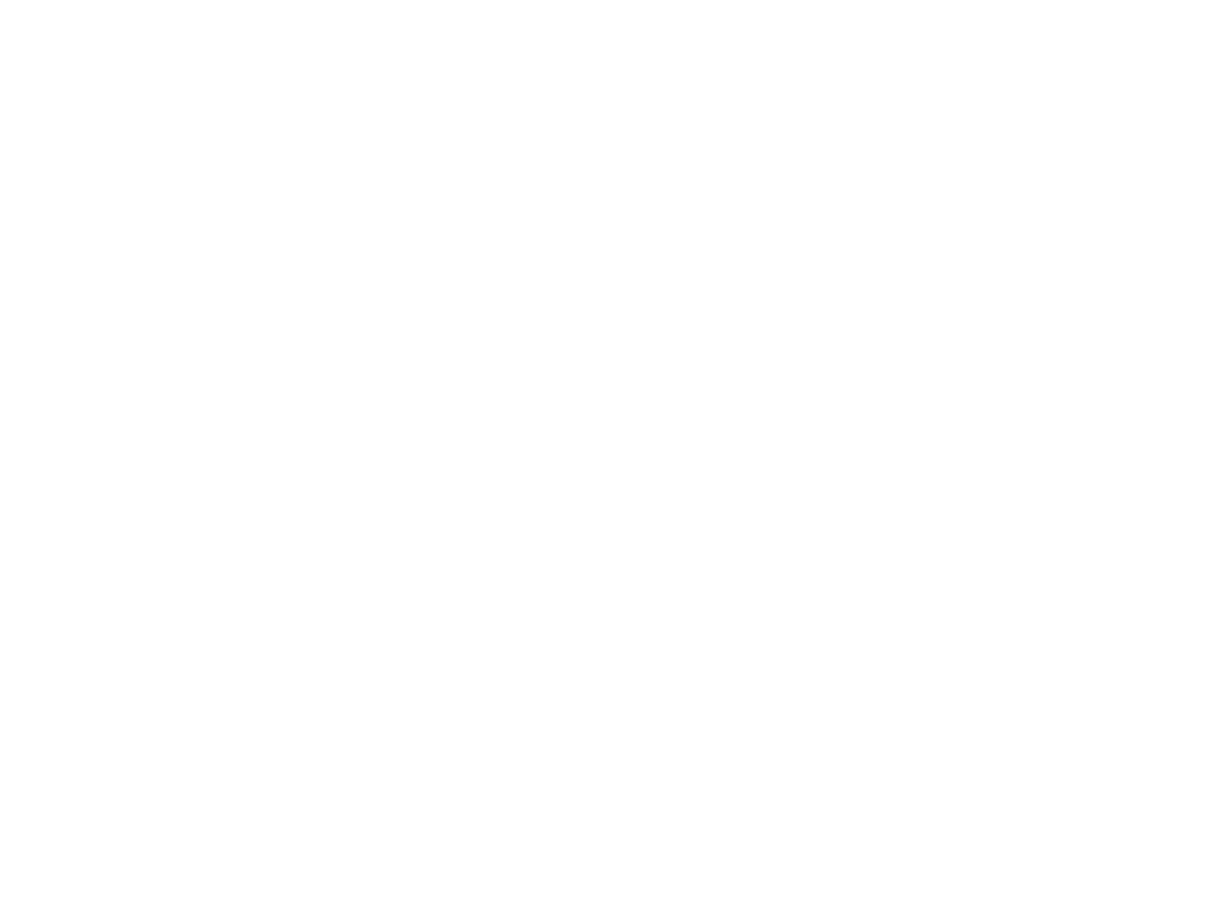 scroll, scrollTop: 0, scrollLeft: 0, axis: both 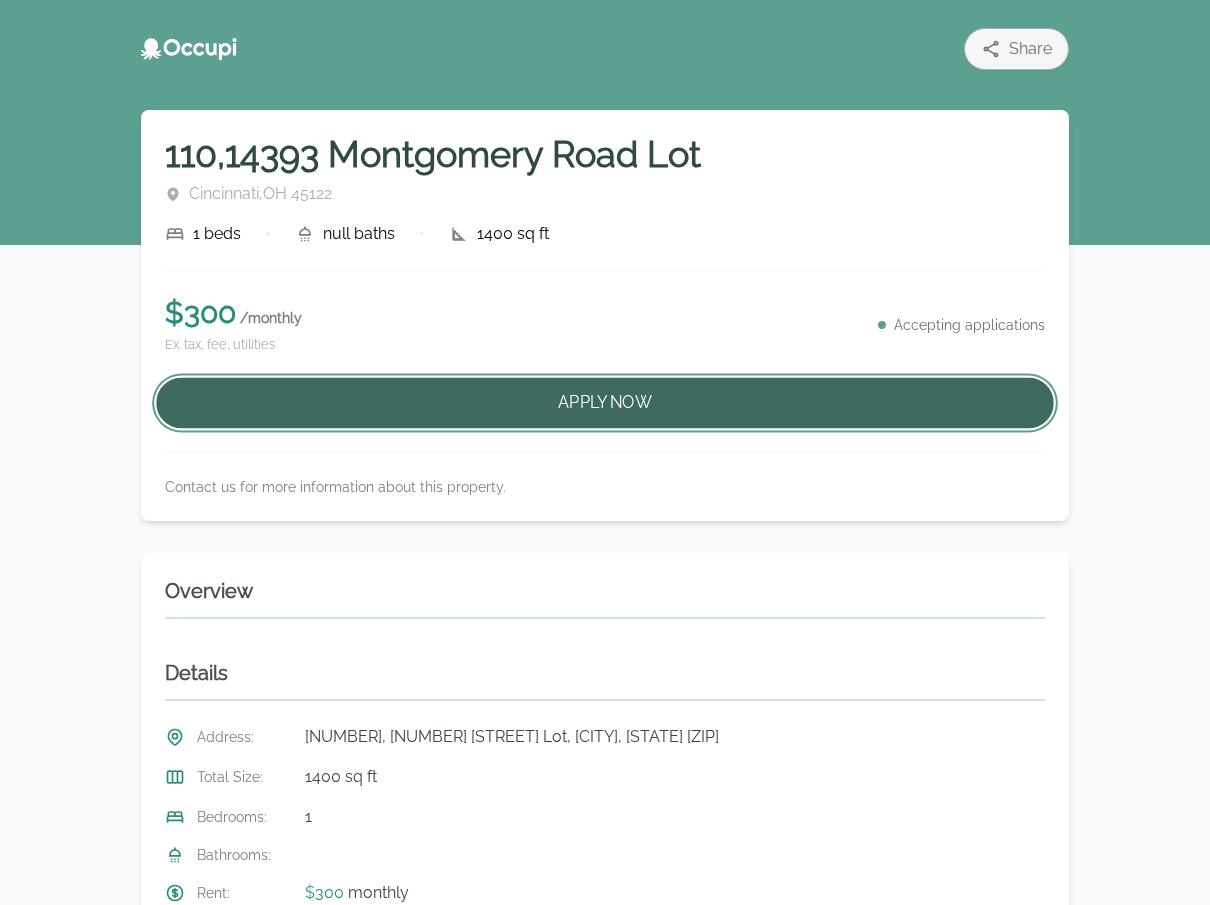 click on "Apply Now" at bounding box center (605, 403) 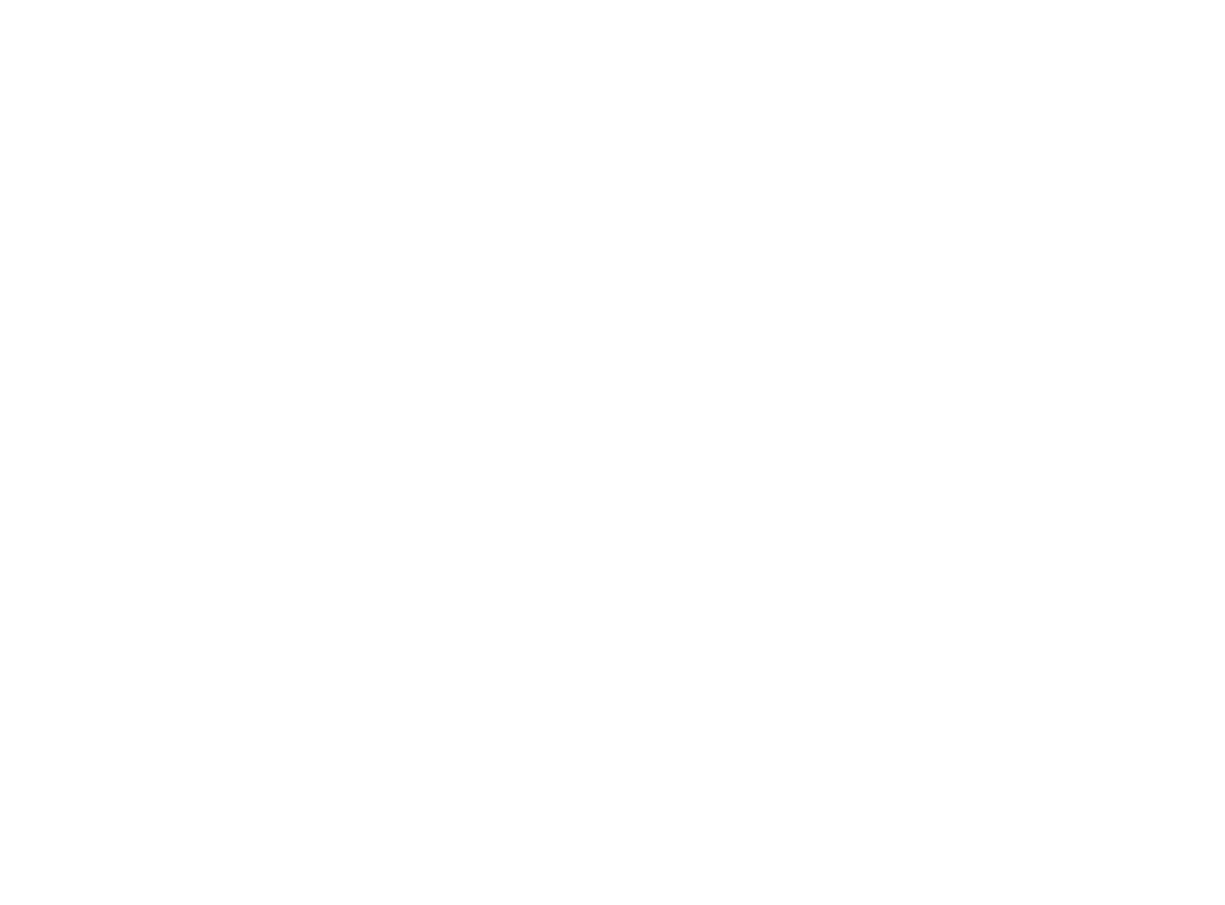 scroll, scrollTop: 0, scrollLeft: 0, axis: both 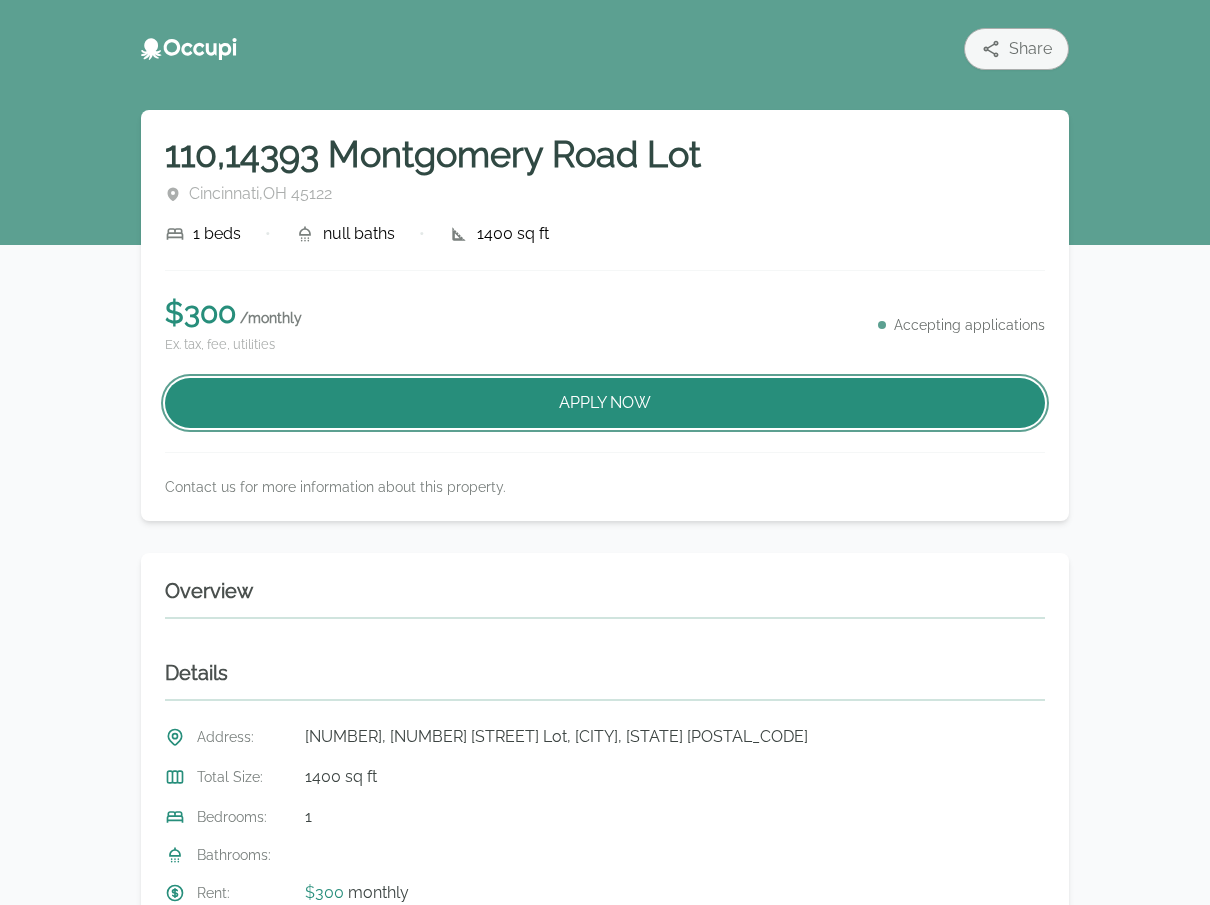 drag, startPoint x: 686, startPoint y: 404, endPoint x: 715, endPoint y: 445, distance: 50.219517 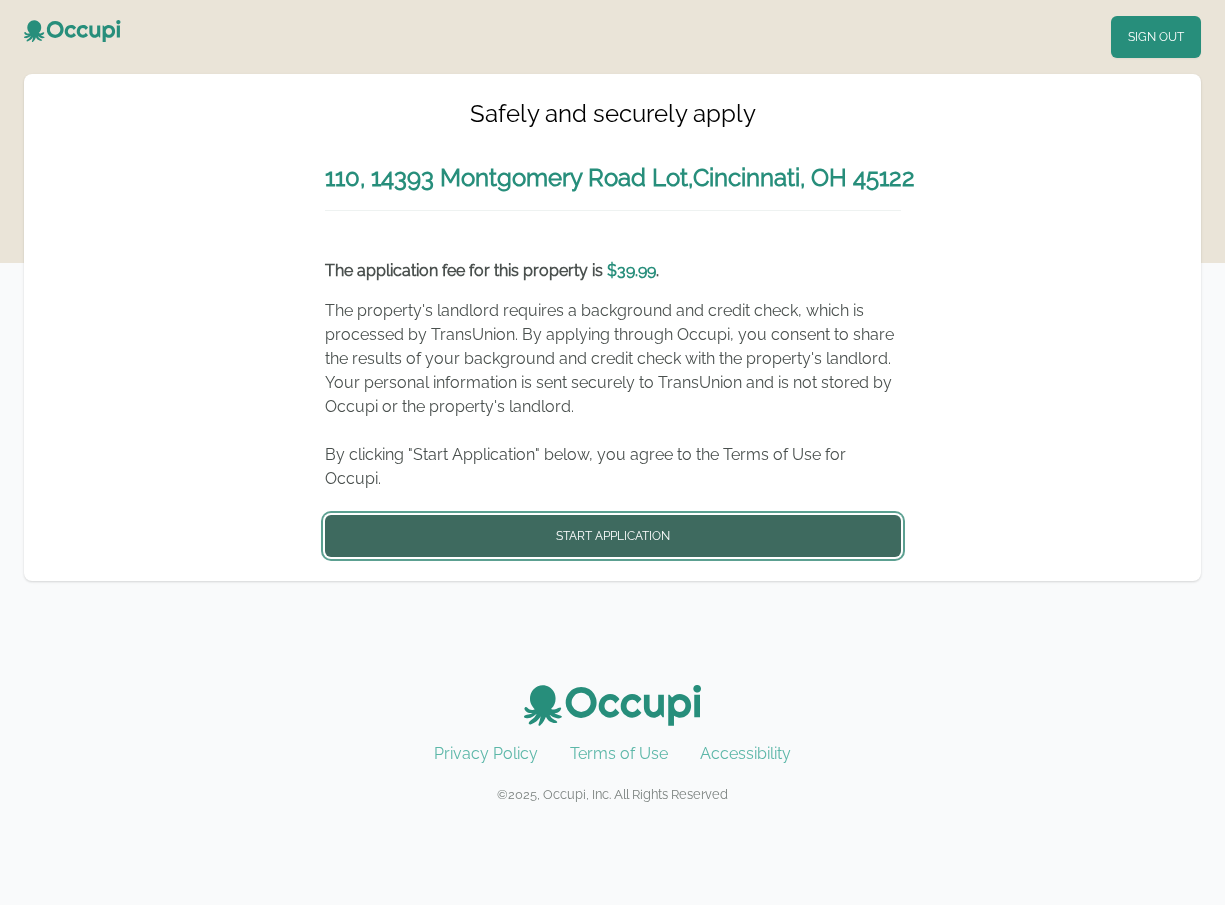 drag, startPoint x: 635, startPoint y: 514, endPoint x: 671, endPoint y: 507, distance: 36.67424 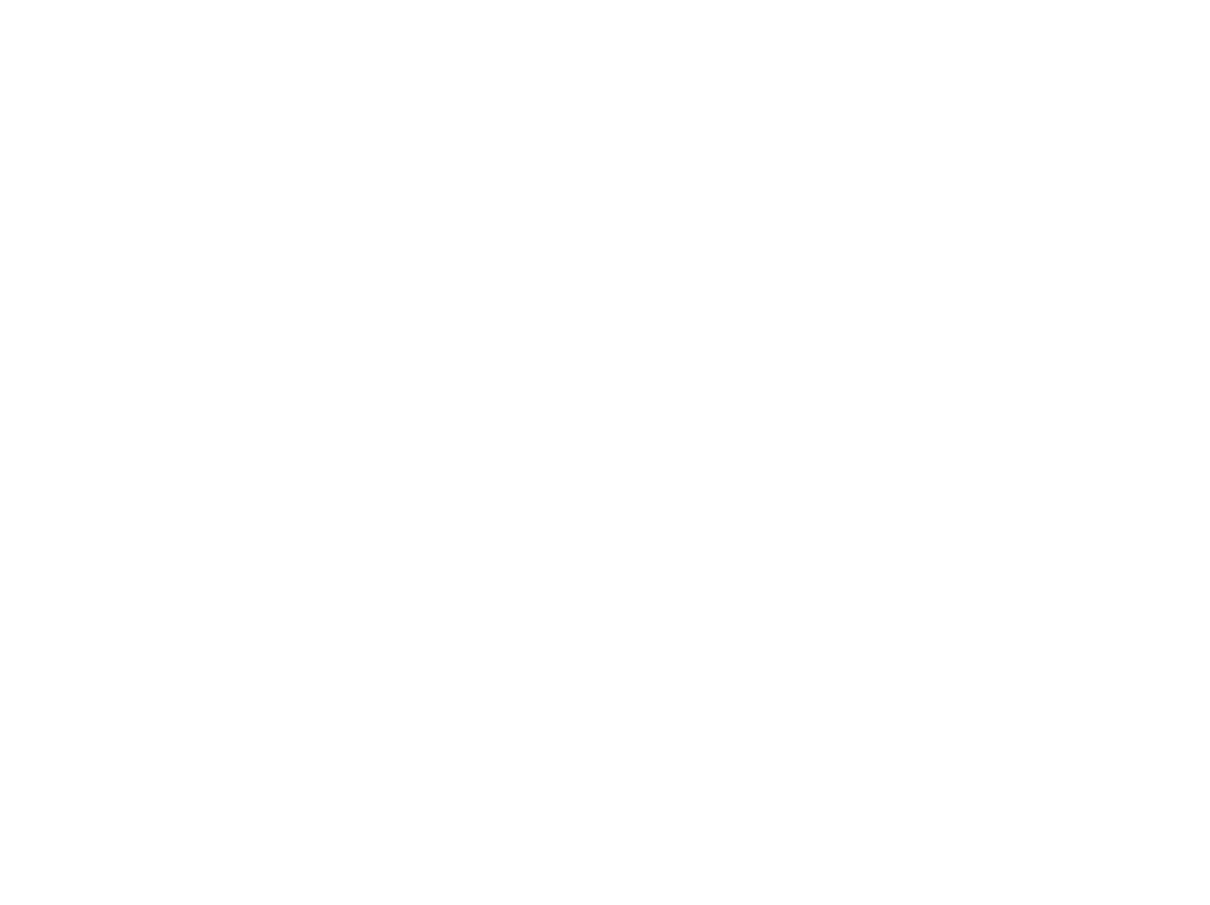 scroll, scrollTop: 0, scrollLeft: 0, axis: both 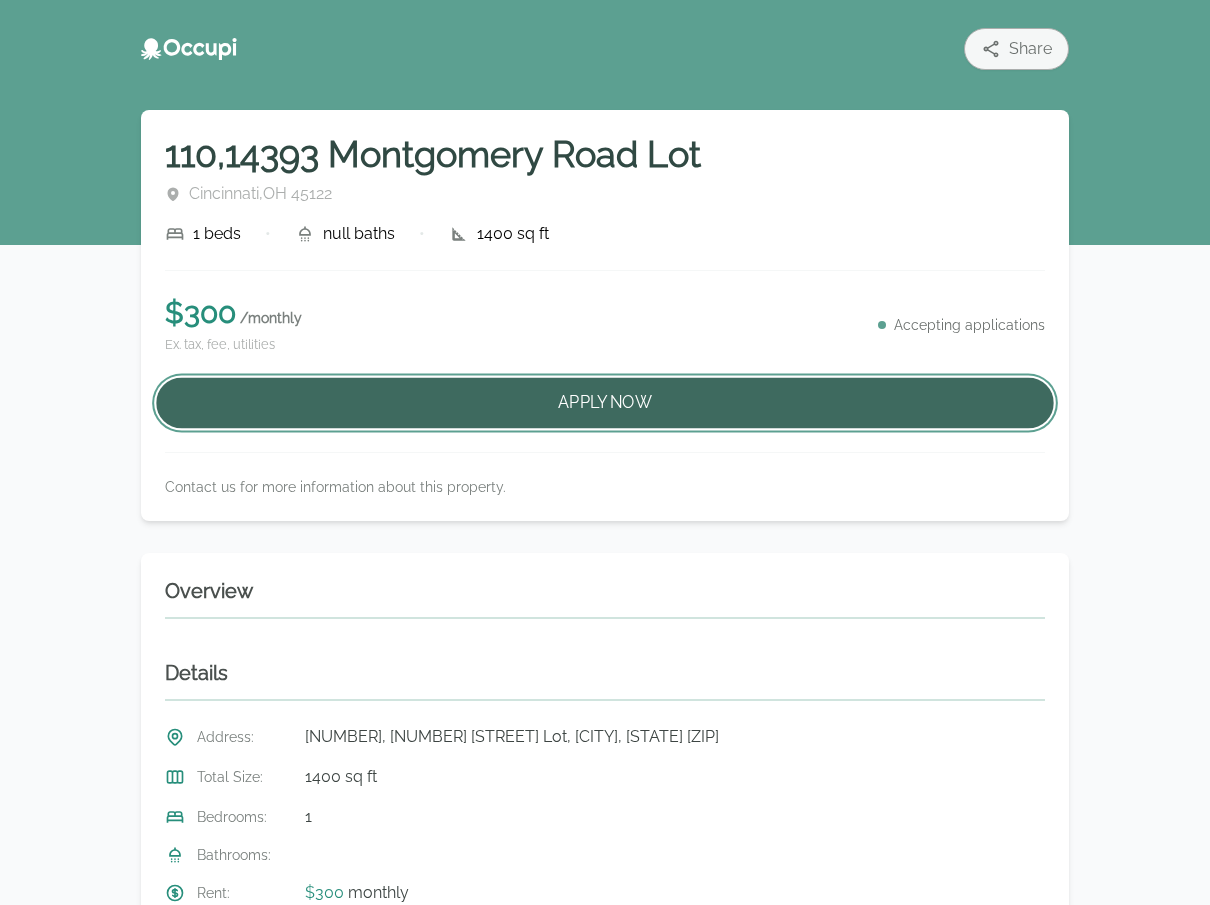 click on "Apply Now" at bounding box center (605, 403) 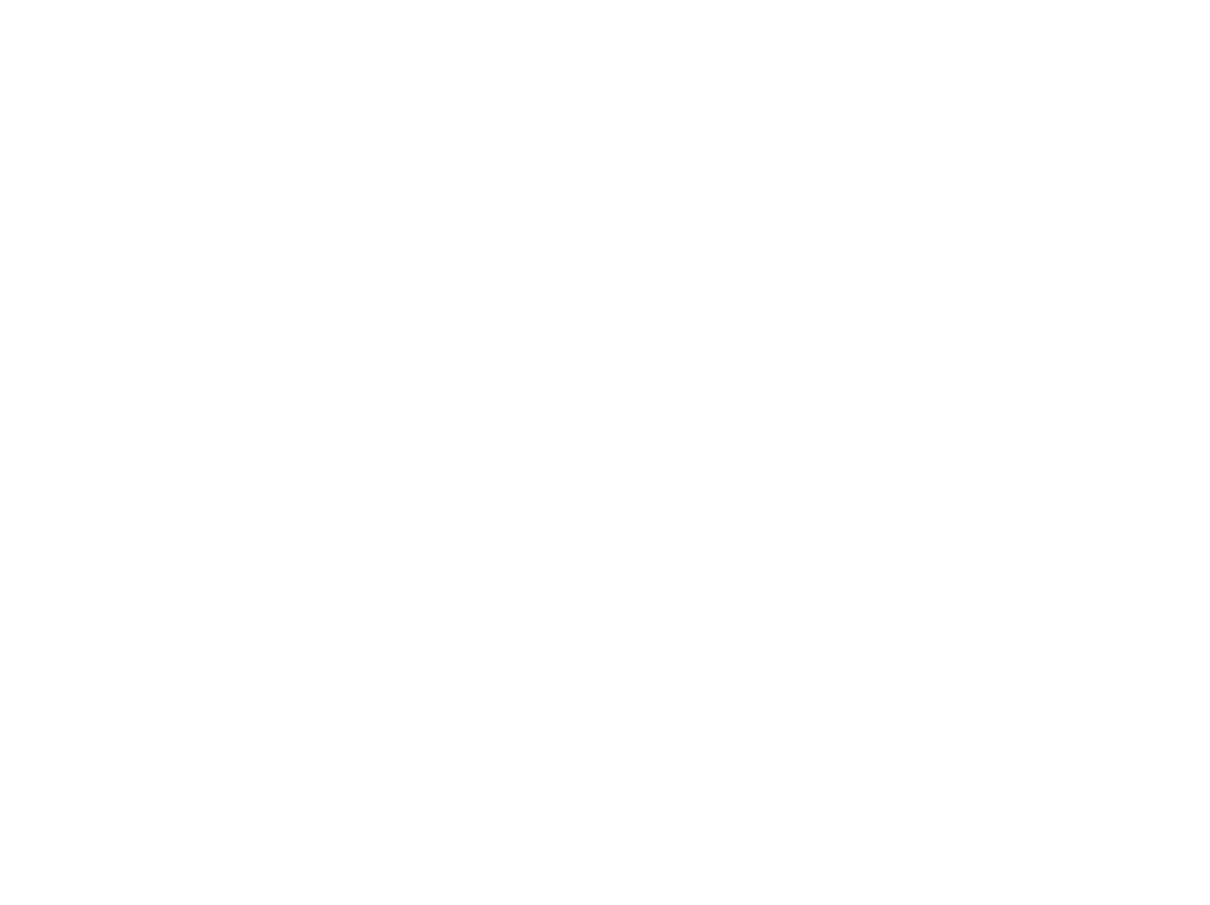 scroll, scrollTop: 0, scrollLeft: 0, axis: both 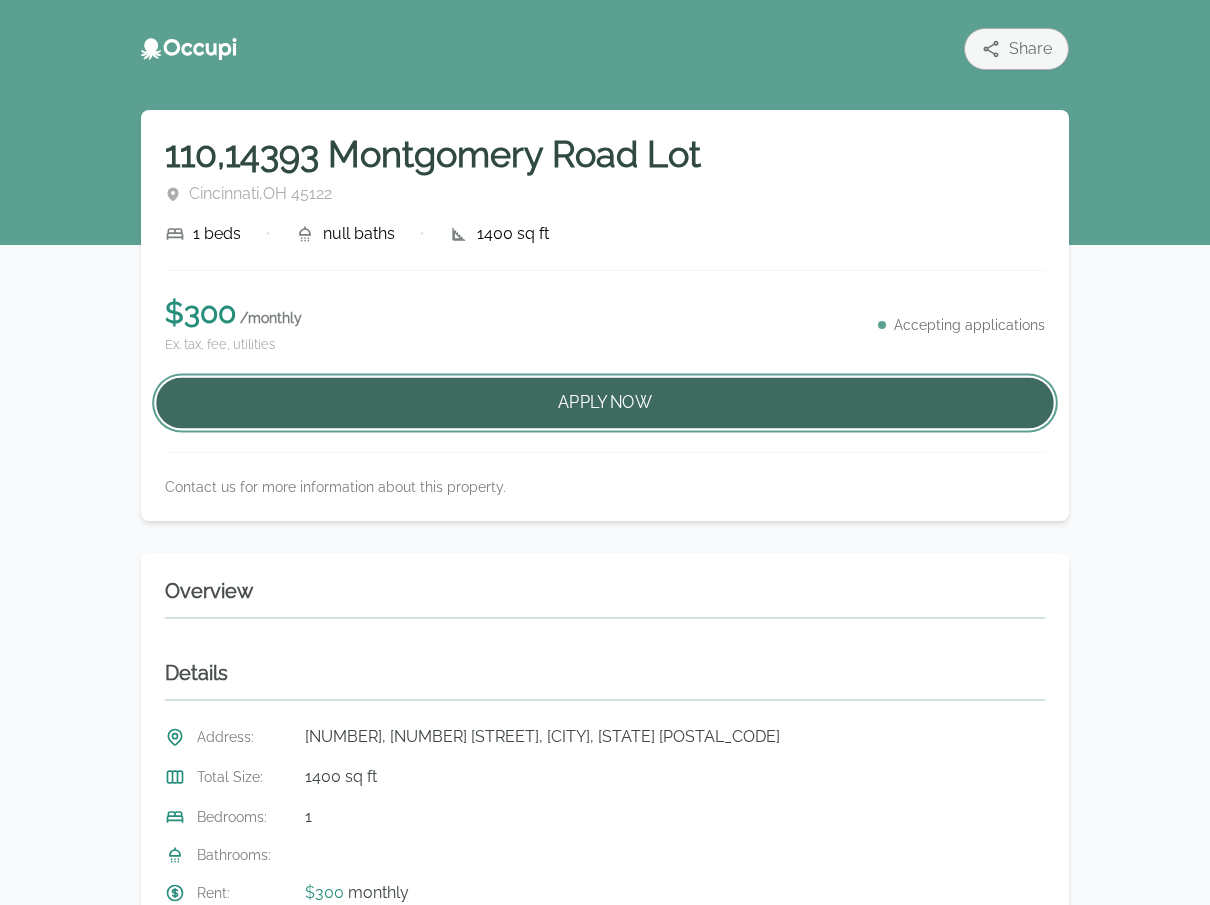 click on "Apply Now" at bounding box center (605, 403) 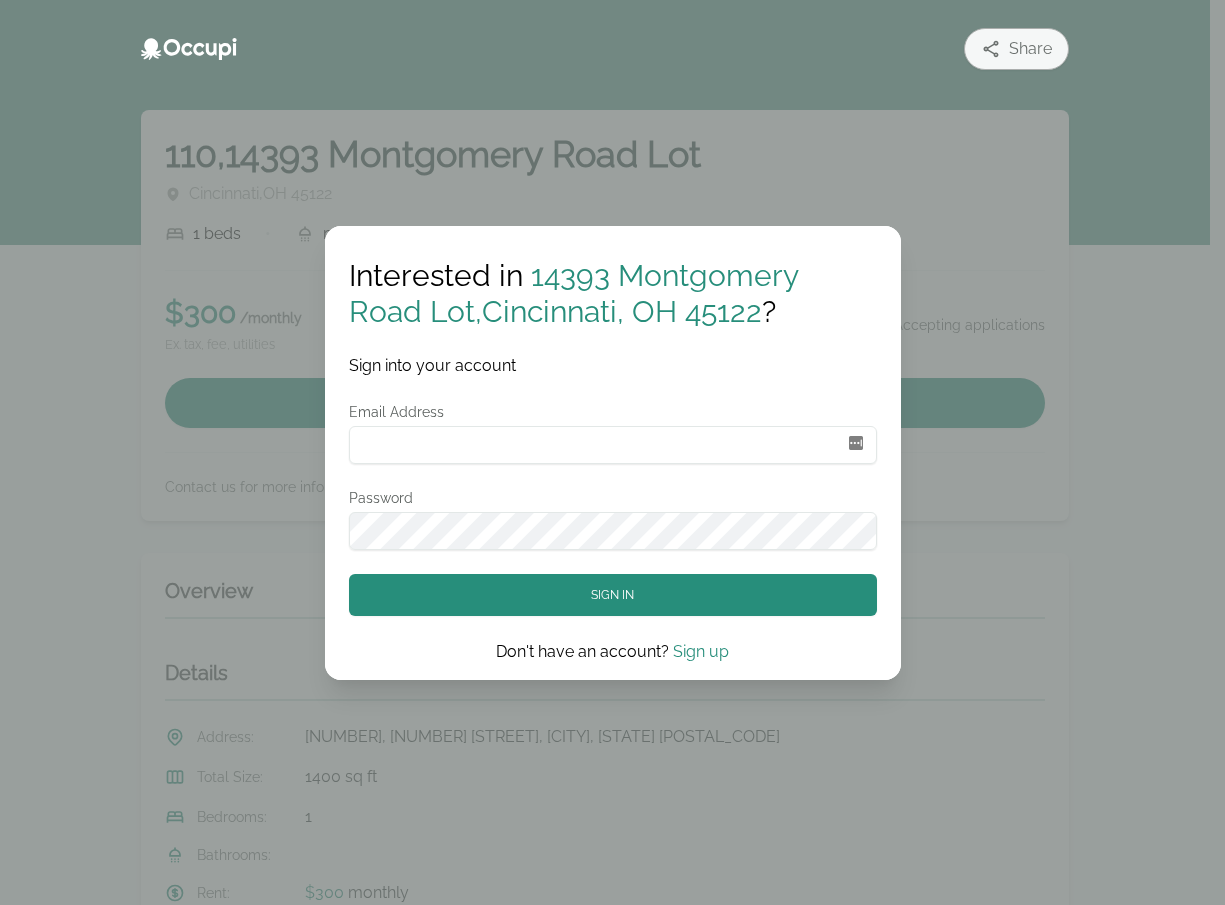 click on "Interested in [NUMBER] [STREET] Lot , [CITY] , [STATE] [ZIP] ? Sign into your account Email Address [EMAIL] Password Sign in Don't have an account? Sign up" at bounding box center (612, 452) 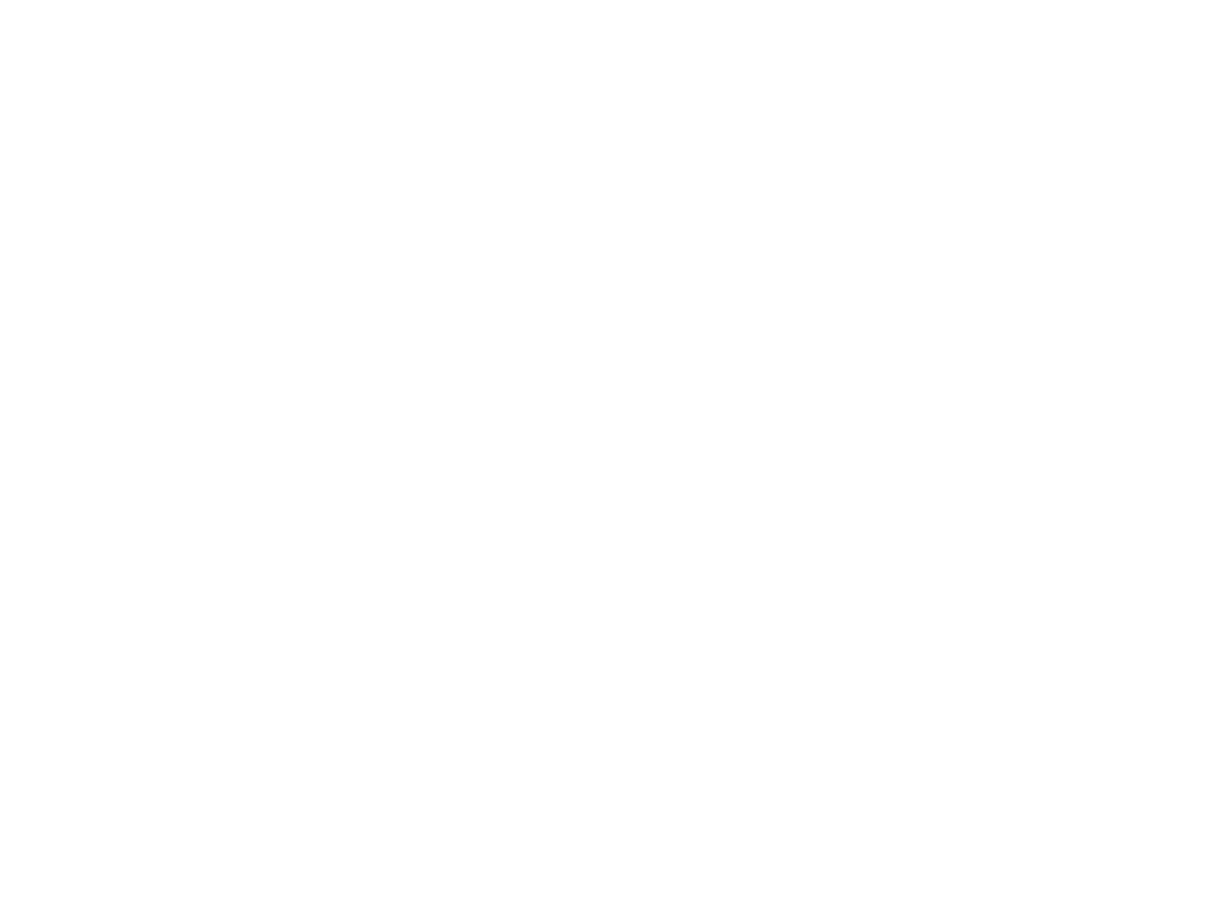 scroll, scrollTop: 0, scrollLeft: 0, axis: both 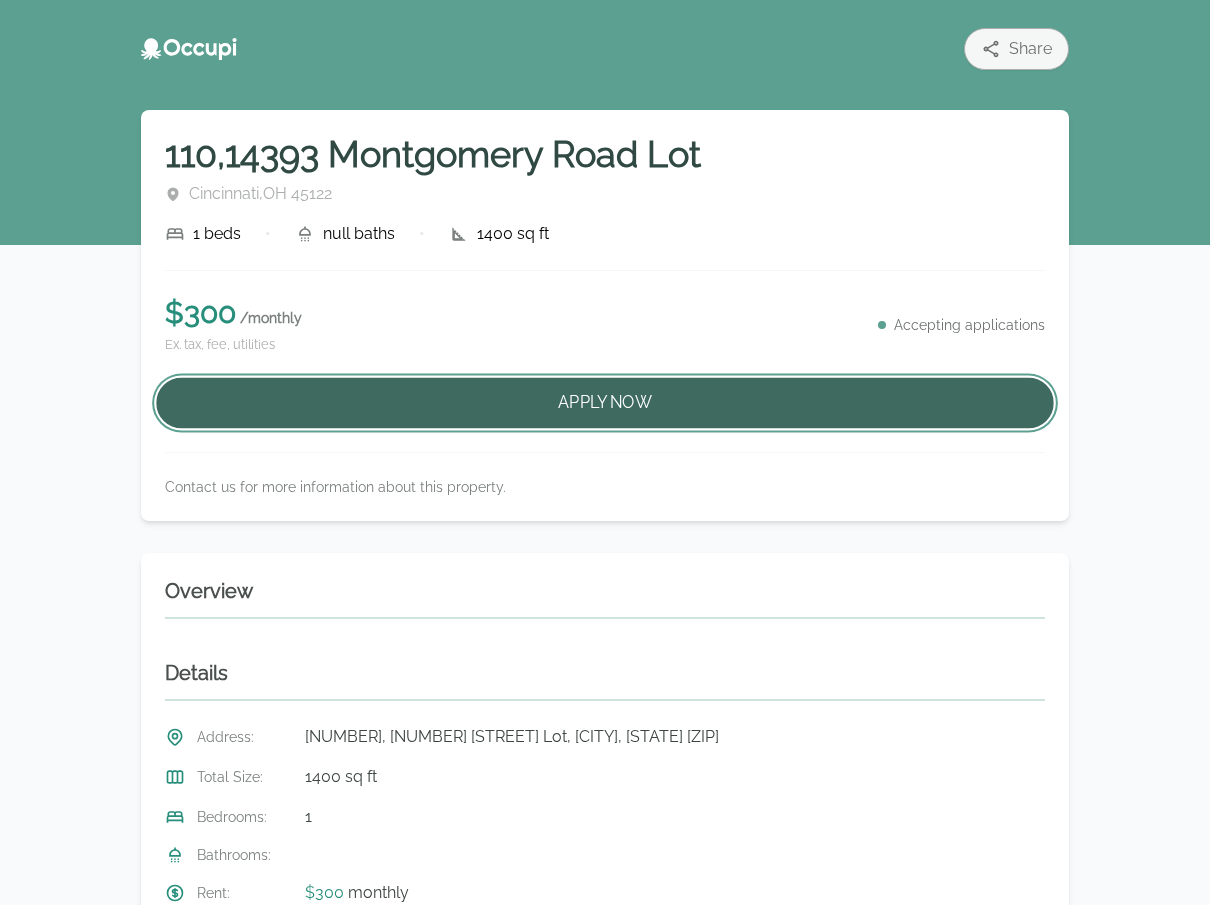click on "Apply Now" at bounding box center (605, 403) 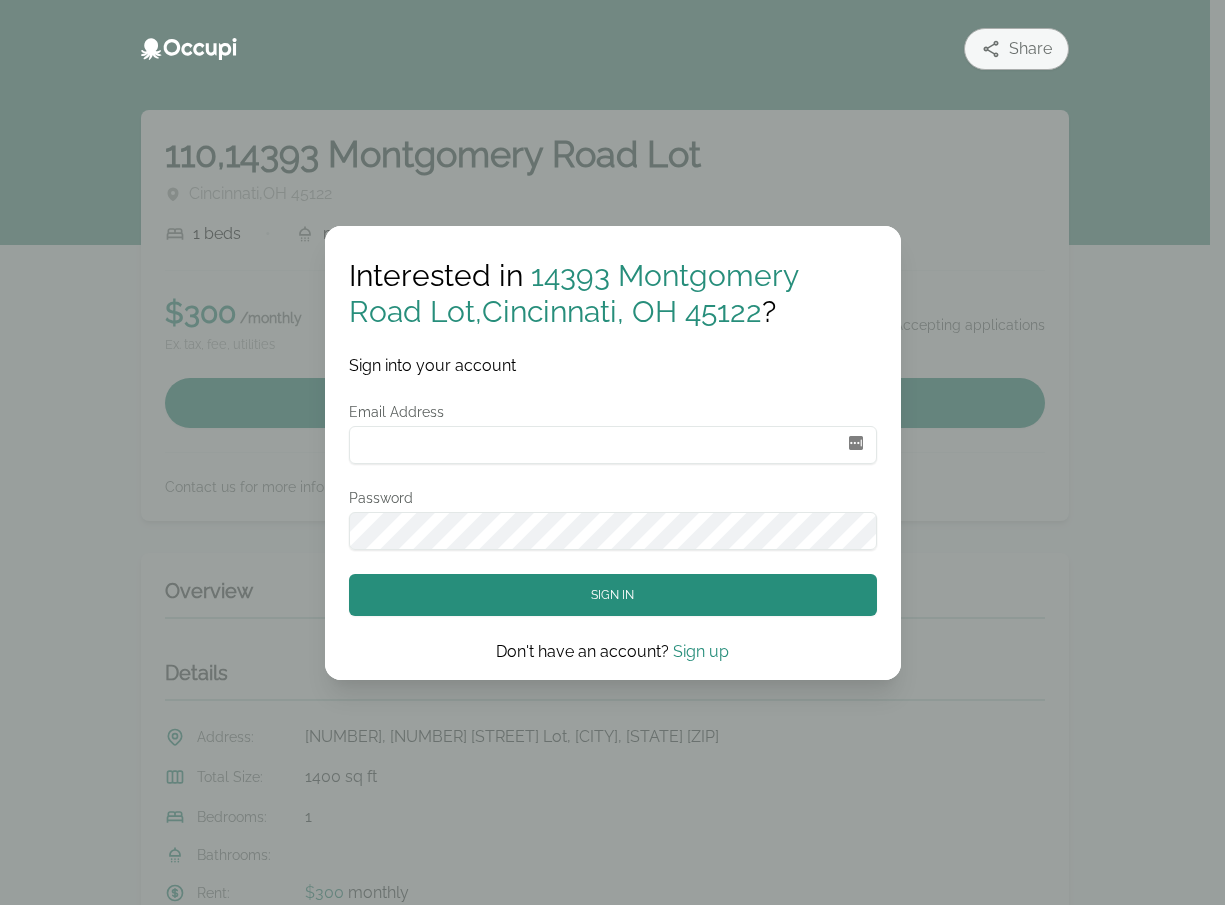 click on "Interested in [NUMBER] [STREET] Lot , [CITY] , [STATE] [ZIP] ? Sign into your account Email Address [EMAIL] Password Sign in Don't have an account? Sign up" at bounding box center (612, 452) 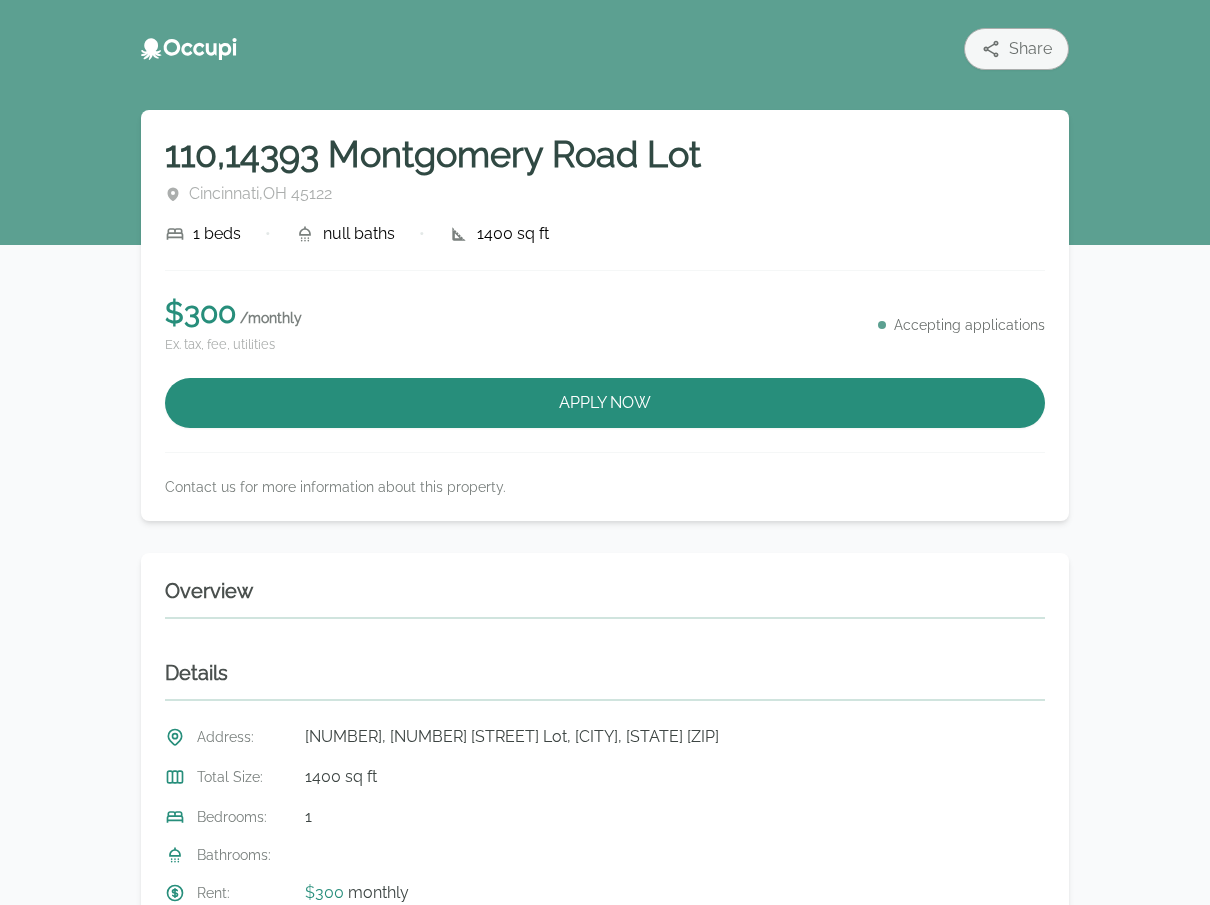 click on "Share [NUMBER], [NUMBER] [STREET] Lot [CITY], [STATE] [ZIP] [NUMBER] beds • null baths • [NUMBER] sq ft $ [NUMBER] / monthly Ex. tax, fee, utilities Accepting applications Apply Now Contact us for more information about this property. Overview Details Address : [NUMBER], [NUMBER] [STREET] Lot, [CITY], [STATE] [ZIP] Total Size : [NUMBER] sq ft Bedrooms : [NUMBER] Bathrooms : Rent : $ [NUMBER] monthly [NUMBER] [STREET] Lot , [CITY] , [STATE] [ZIP] + − Leaflet | © OpenStreetMap contributors [NUMBER], [NUMBER] [STREET] Lot [CITY], [STATE] [ZIP] [NUMBER] beds • null baths • [NUMBER] sq ft $ [NUMBER] / monthly Ex. tax, fee, utilities Accepting applications Apply Now Contact us for more information about this property. Privacy Policy Terms of Use Accessibility © 2025 Occupi, Inc." at bounding box center [605, 816] 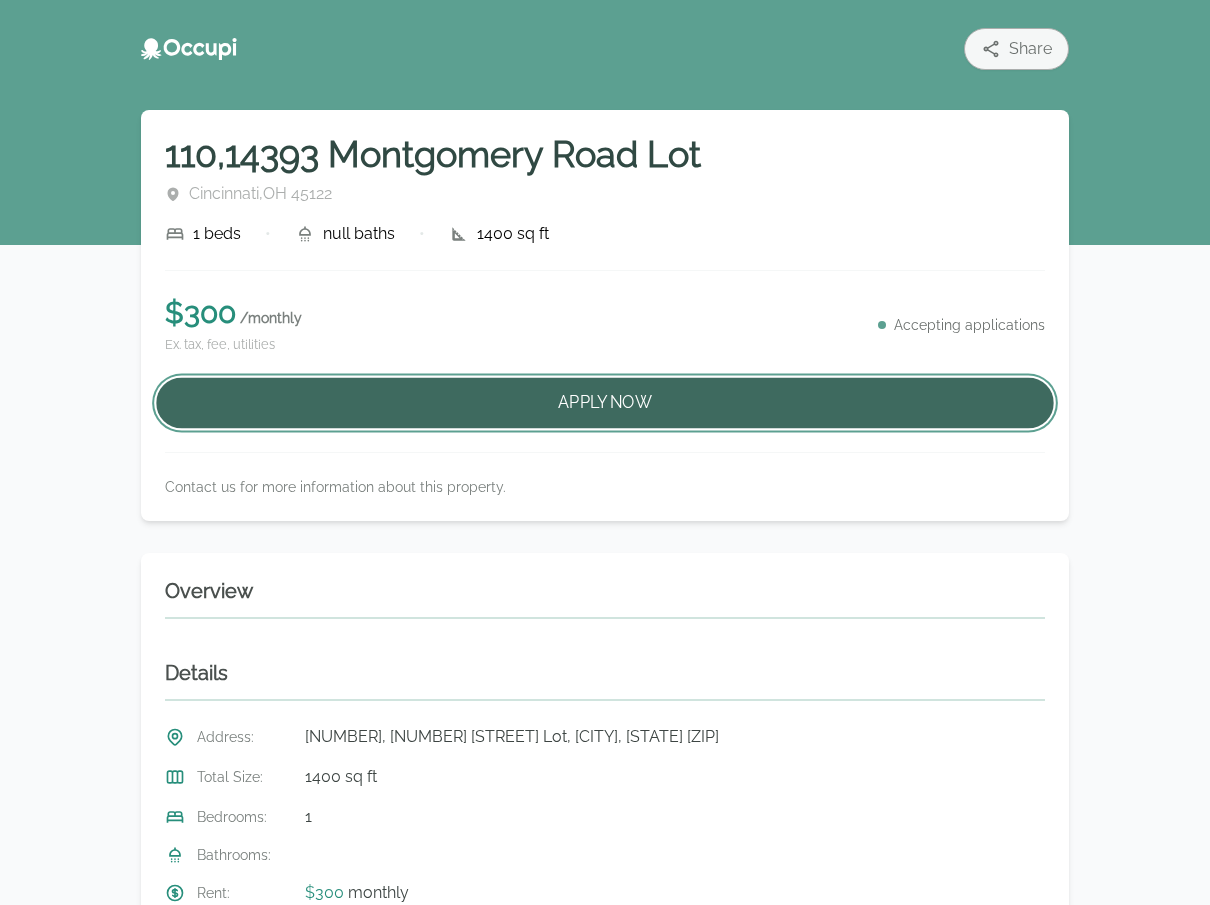 click on "Apply Now" at bounding box center (605, 403) 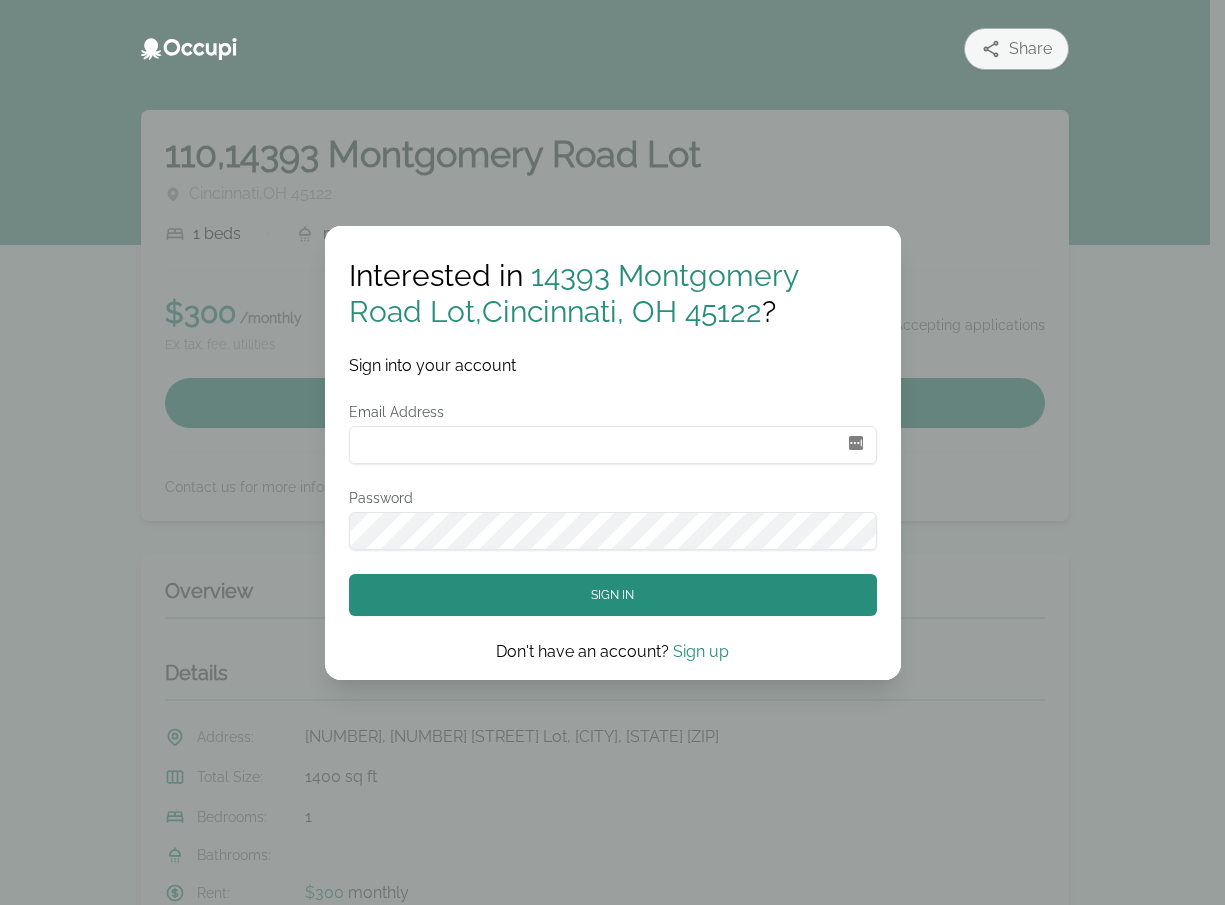 click on "Sign up" at bounding box center (701, 651) 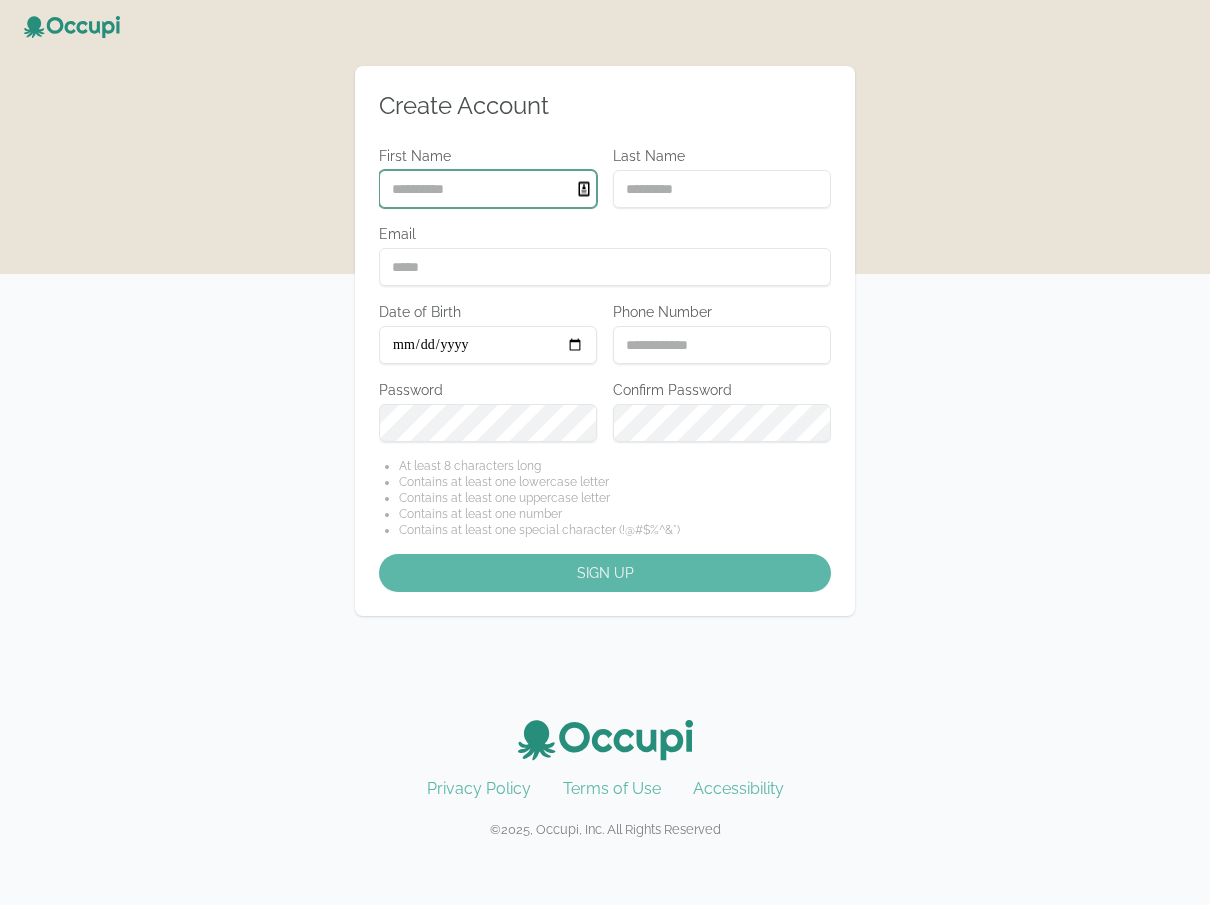 click on "First Name" at bounding box center [488, 189] 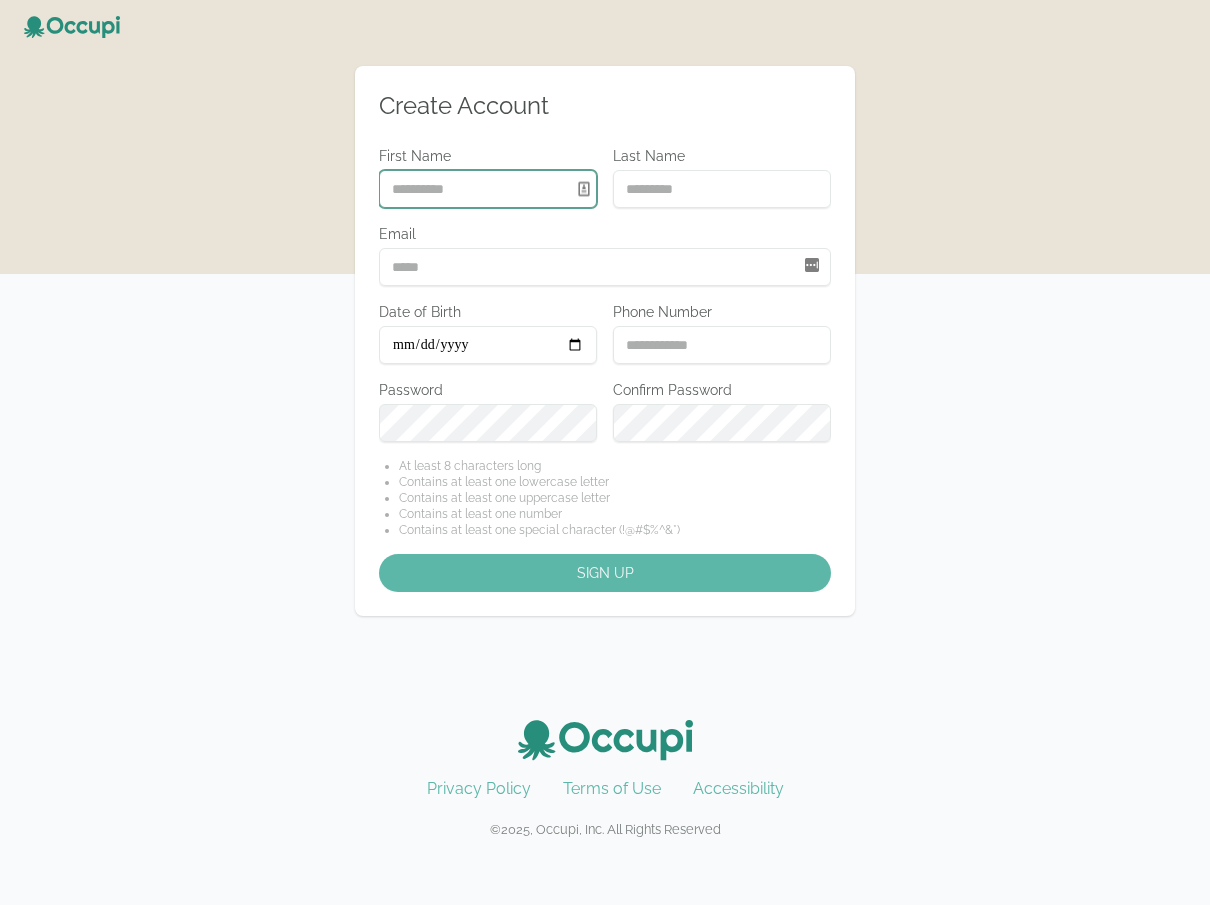 type on "****" 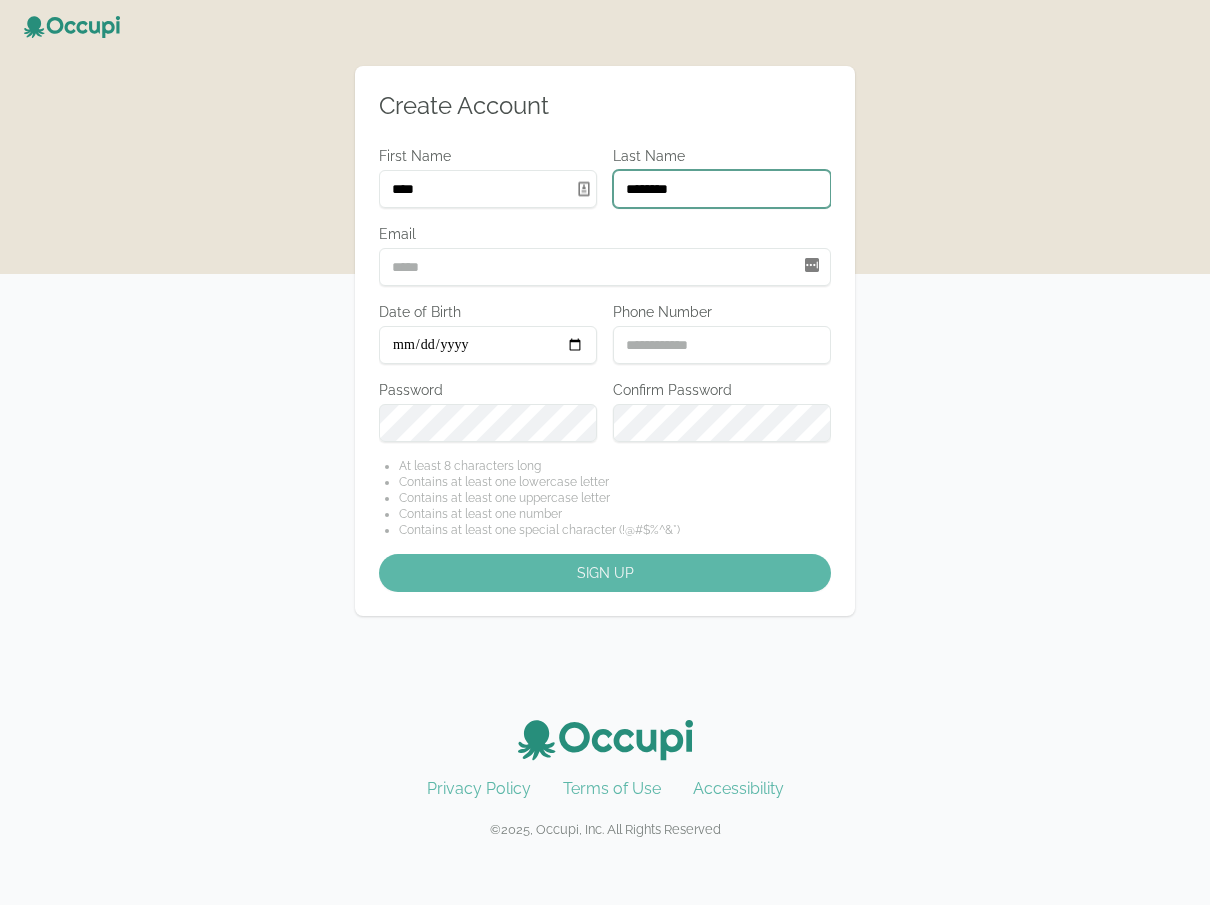 type on "********" 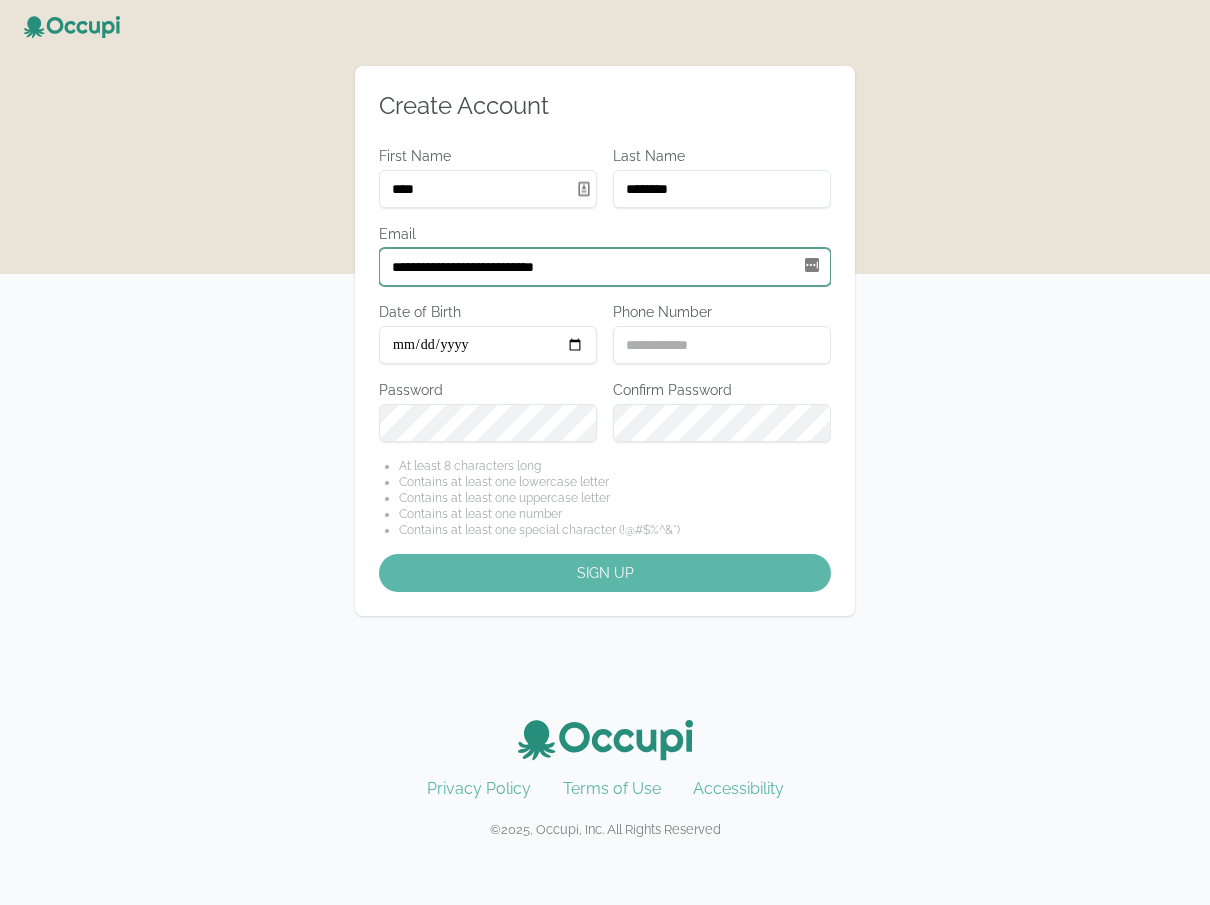 type on "[EMAIL]" 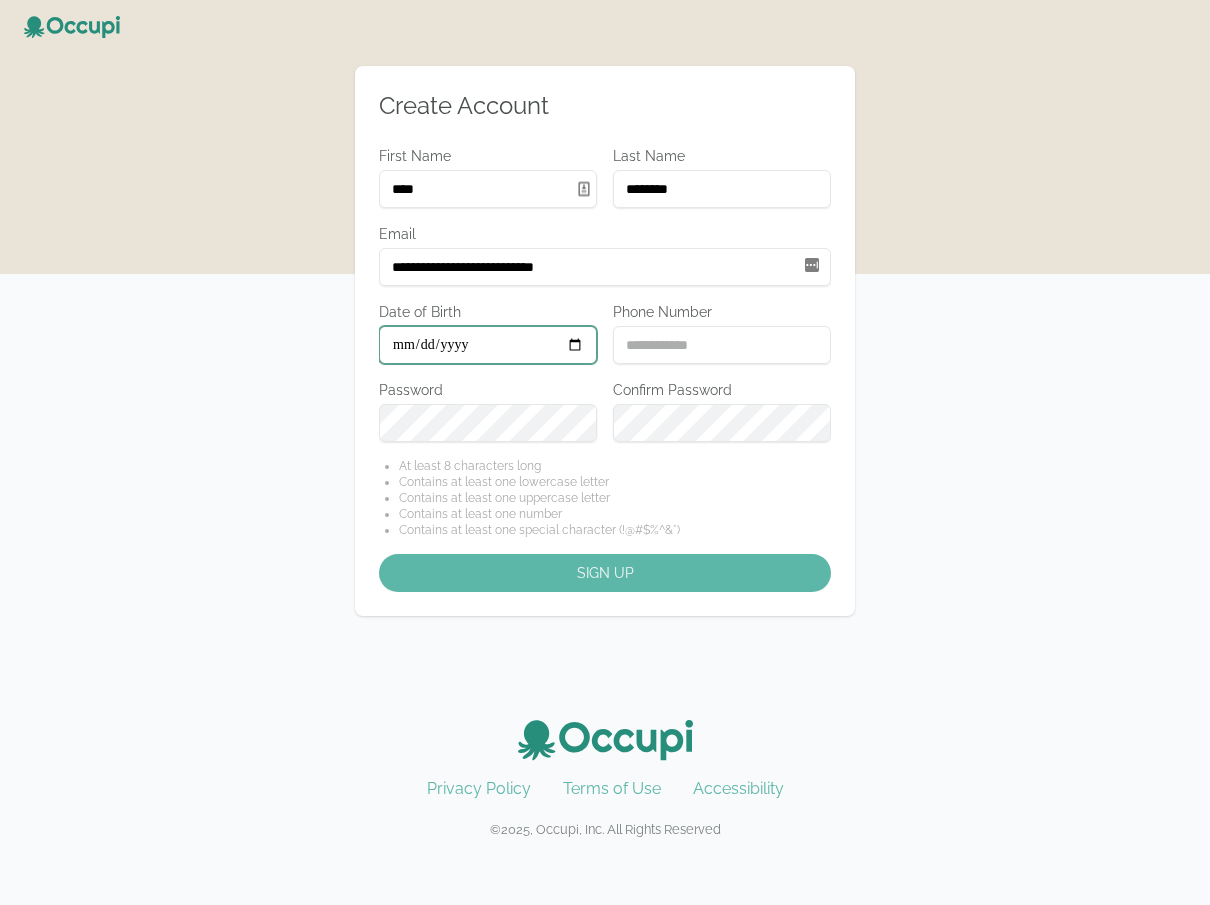 type on "**********" 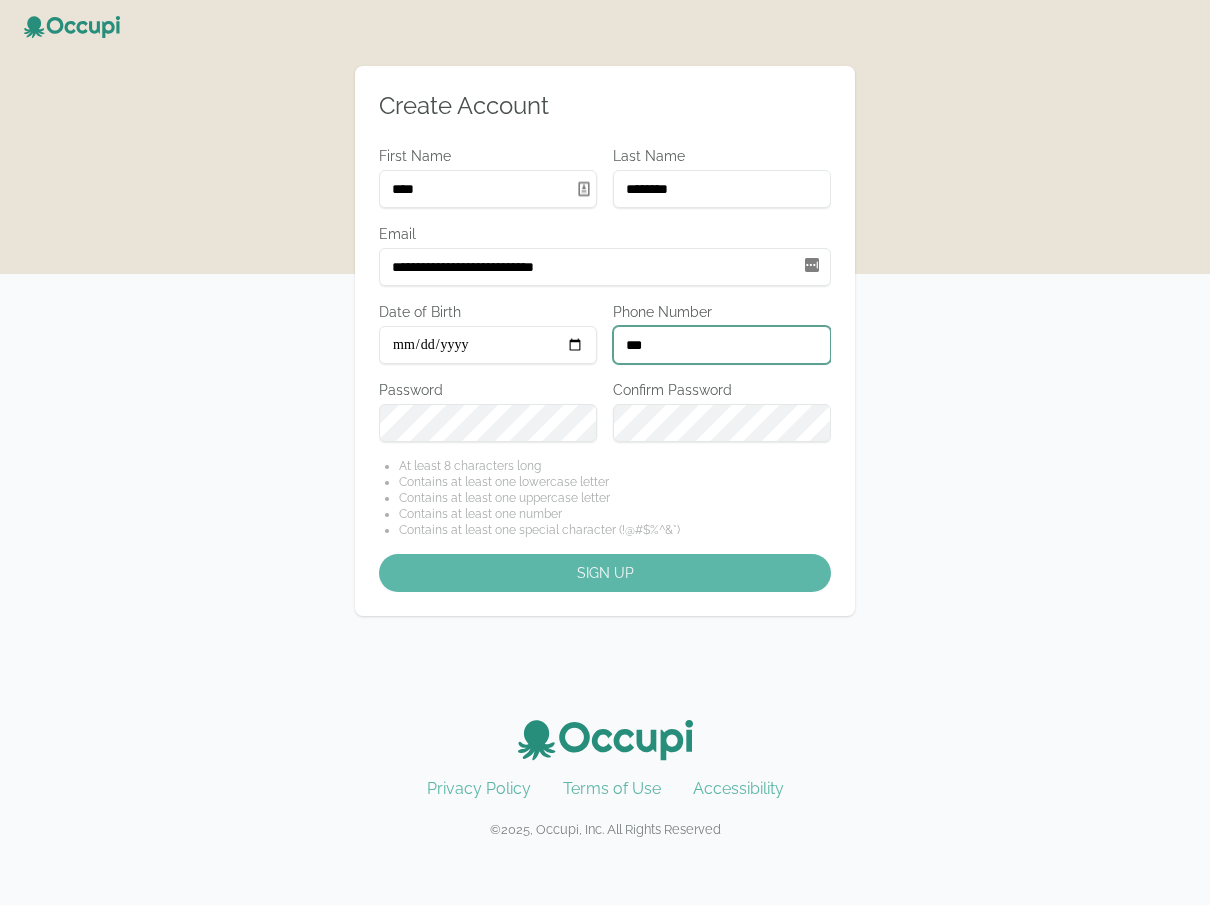 type on "**********" 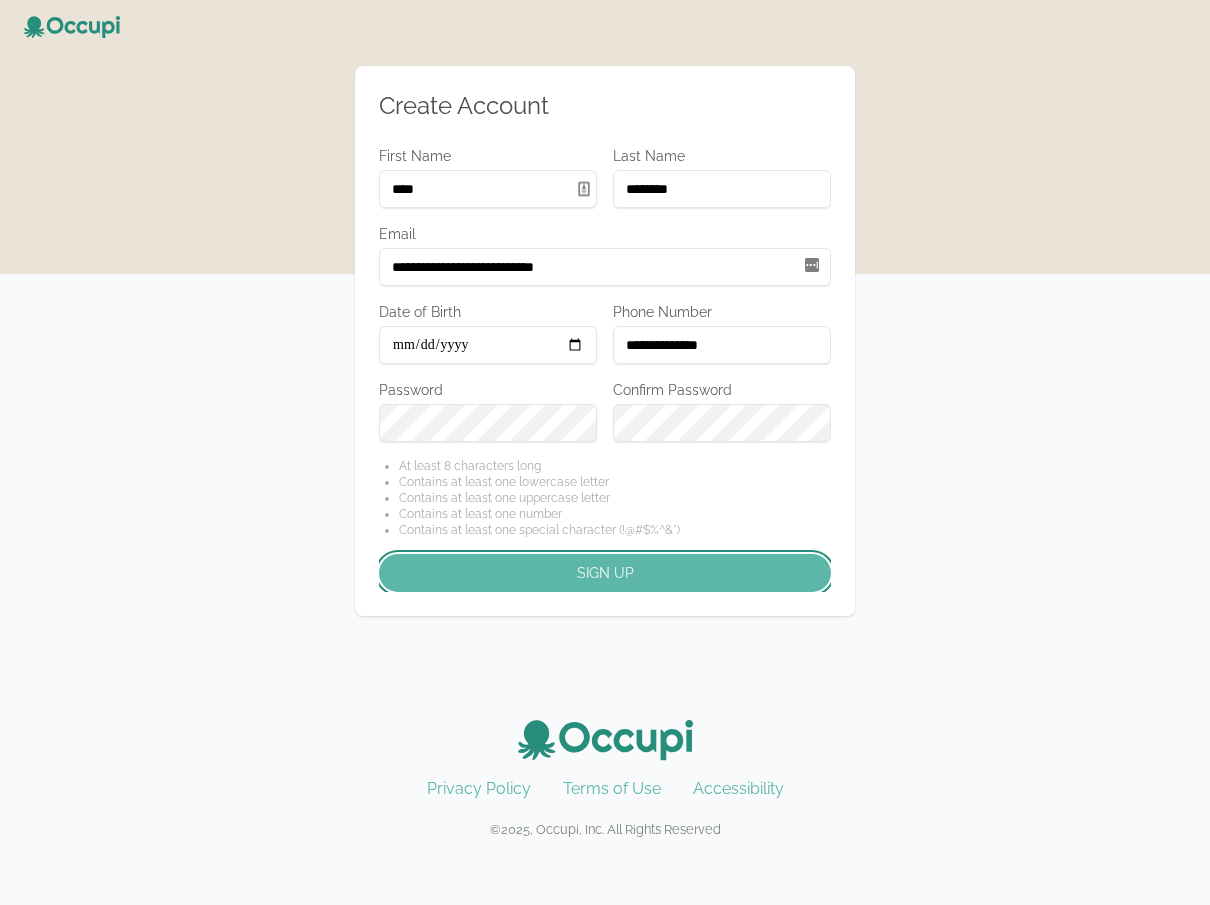 click on "Sign up" at bounding box center [605, 573] 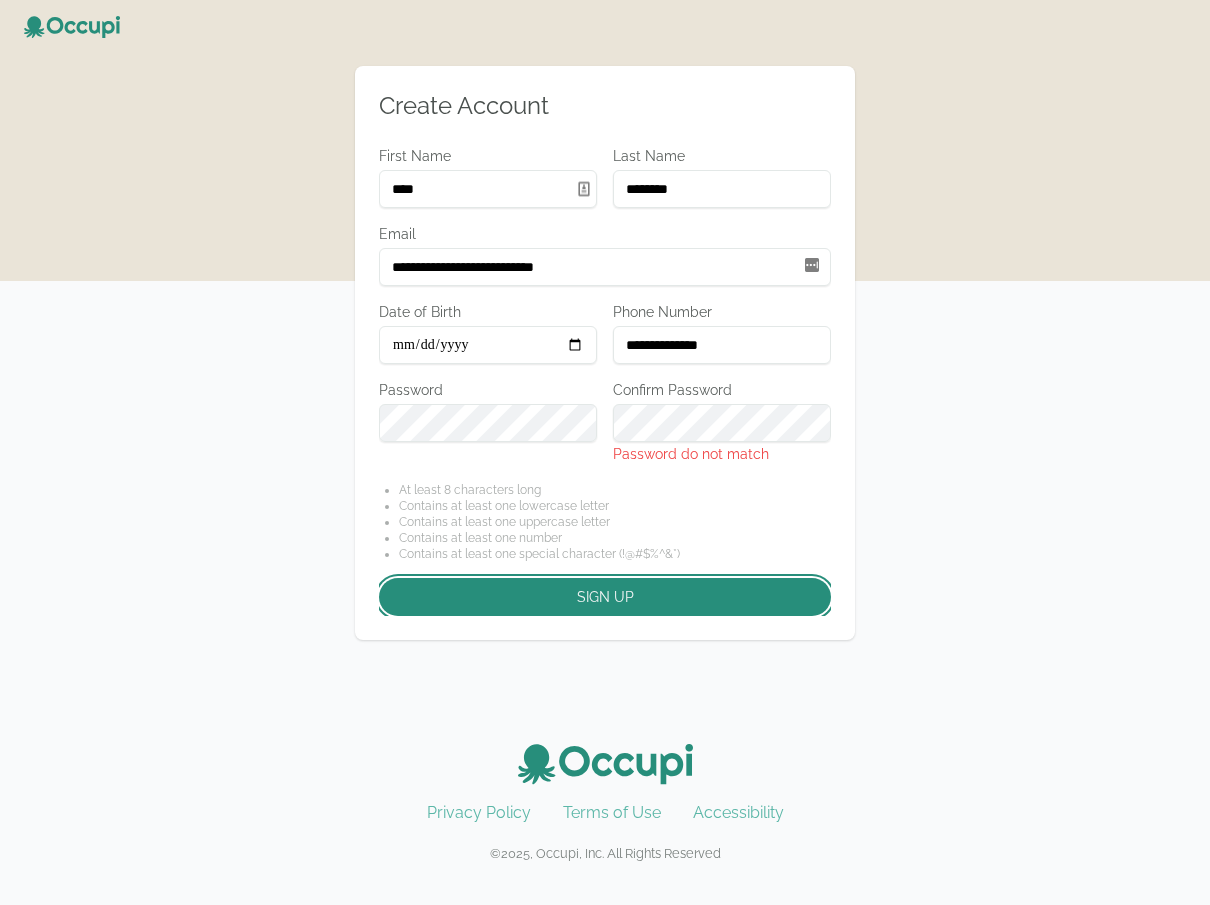 click on "Sign up" at bounding box center [605, 597] 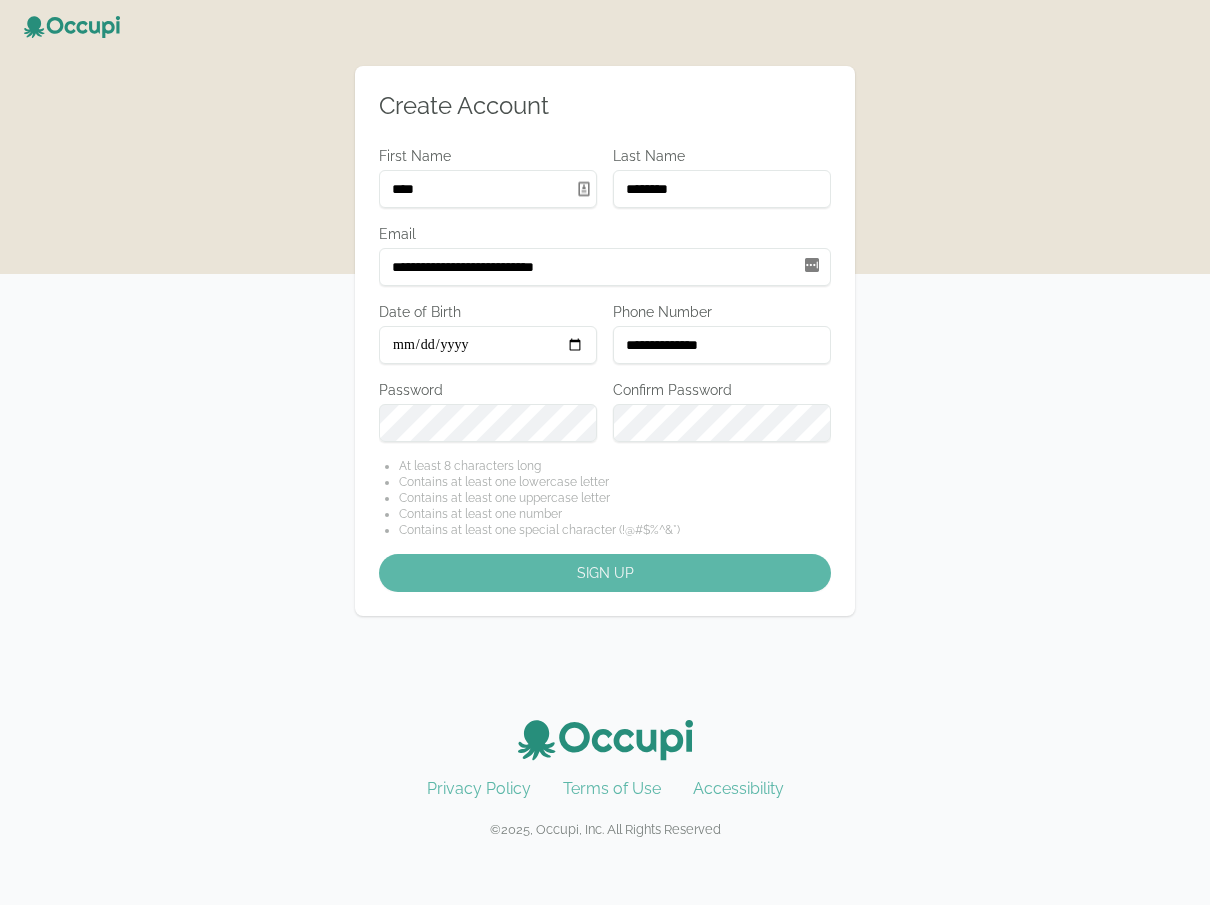 click on "Create Account First Name **** Last Name ******** Email [EMAIL] Date of Birth [DATE] Phone Number [PHONE] Password Confirm Password At least 8 characters long Contains at least one lowercase letter Contains at least one uppercase letter Contains at least one number Contains at least one special character (!@#$%^&* ) Sign up" at bounding box center [605, 365] 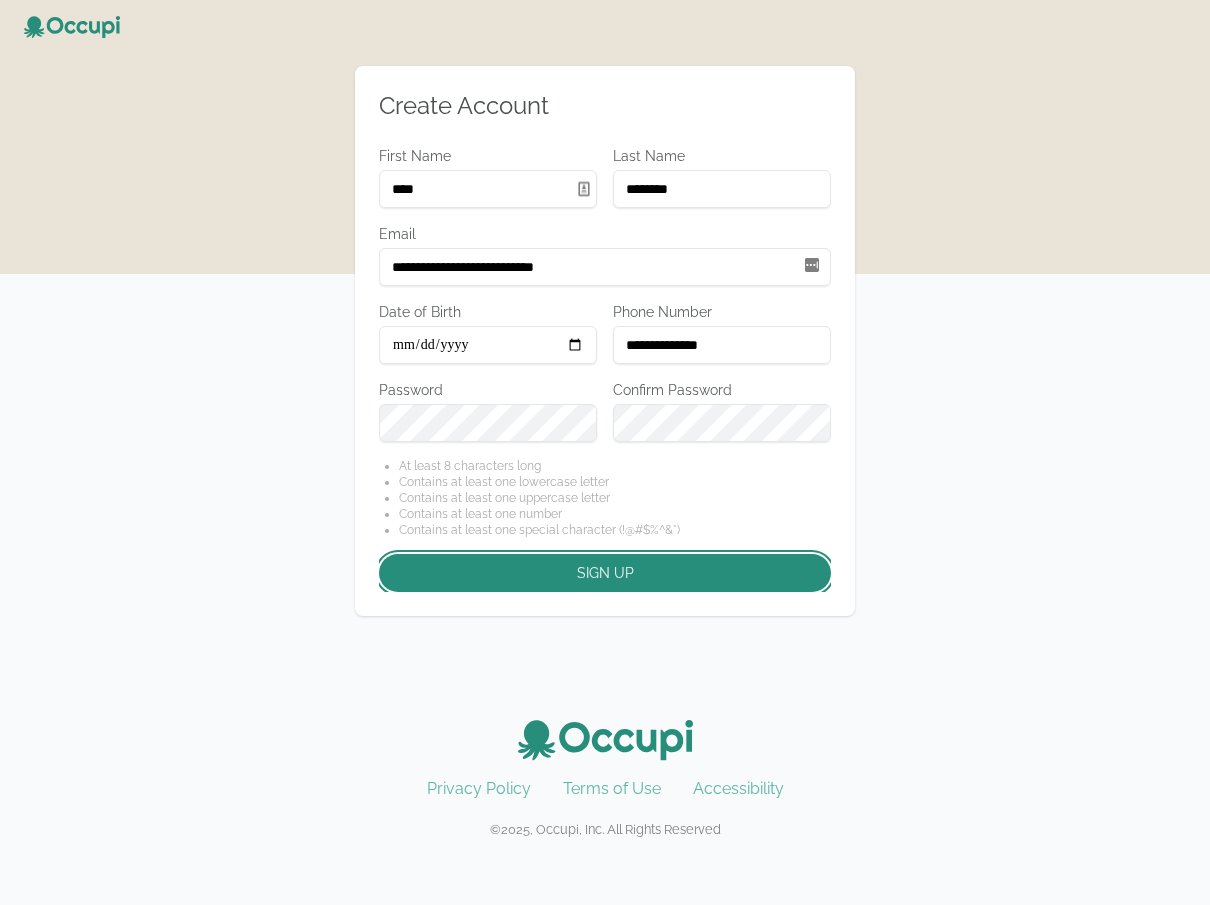 click on "Sign up" at bounding box center [605, 573] 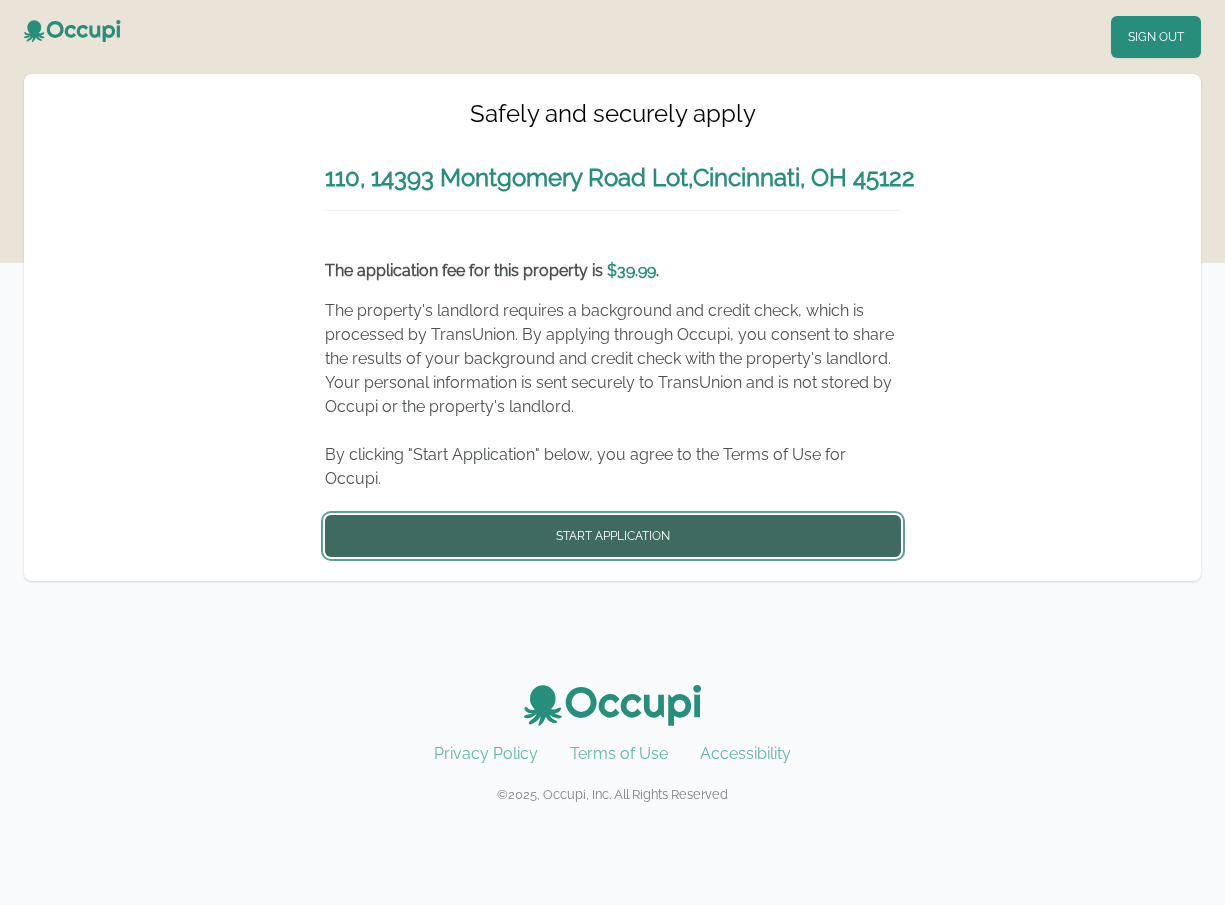 click on "Start Application" at bounding box center (613, 536) 